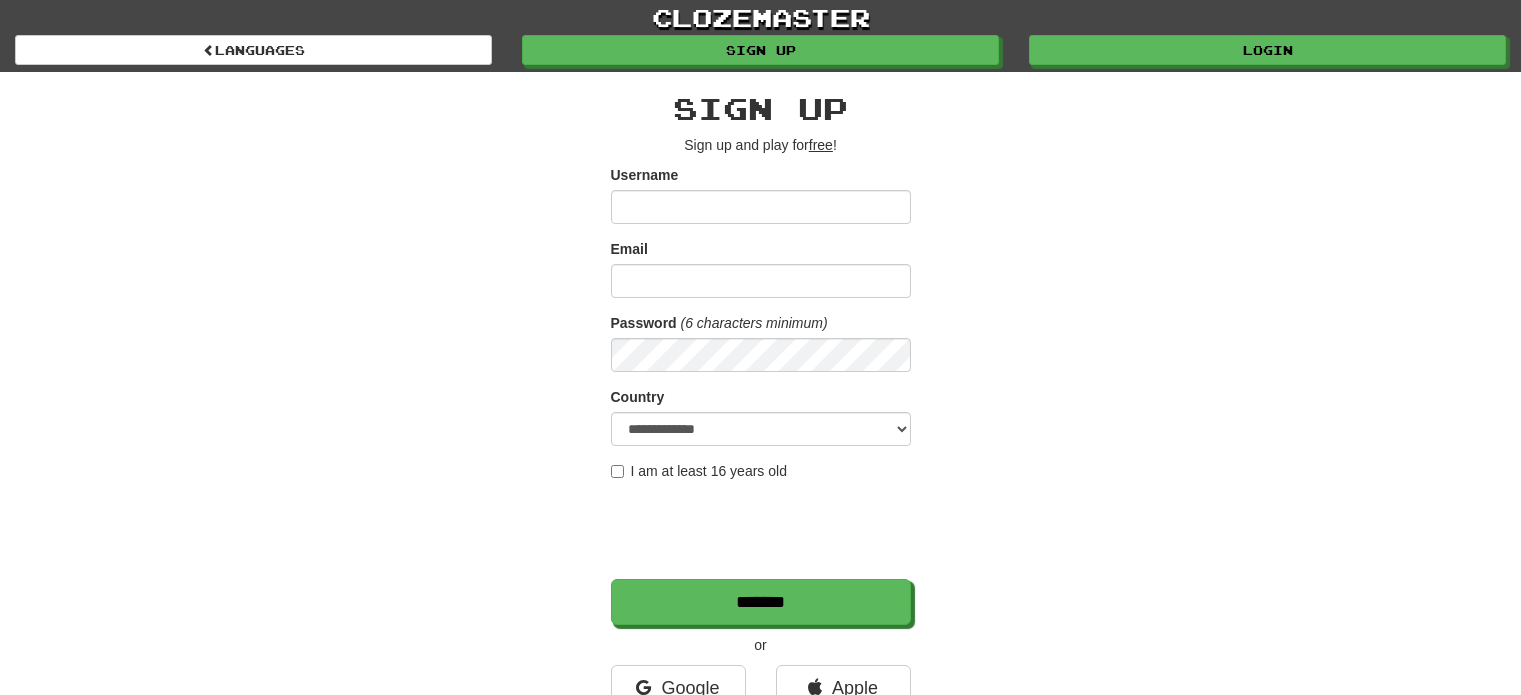 scroll, scrollTop: 0, scrollLeft: 0, axis: both 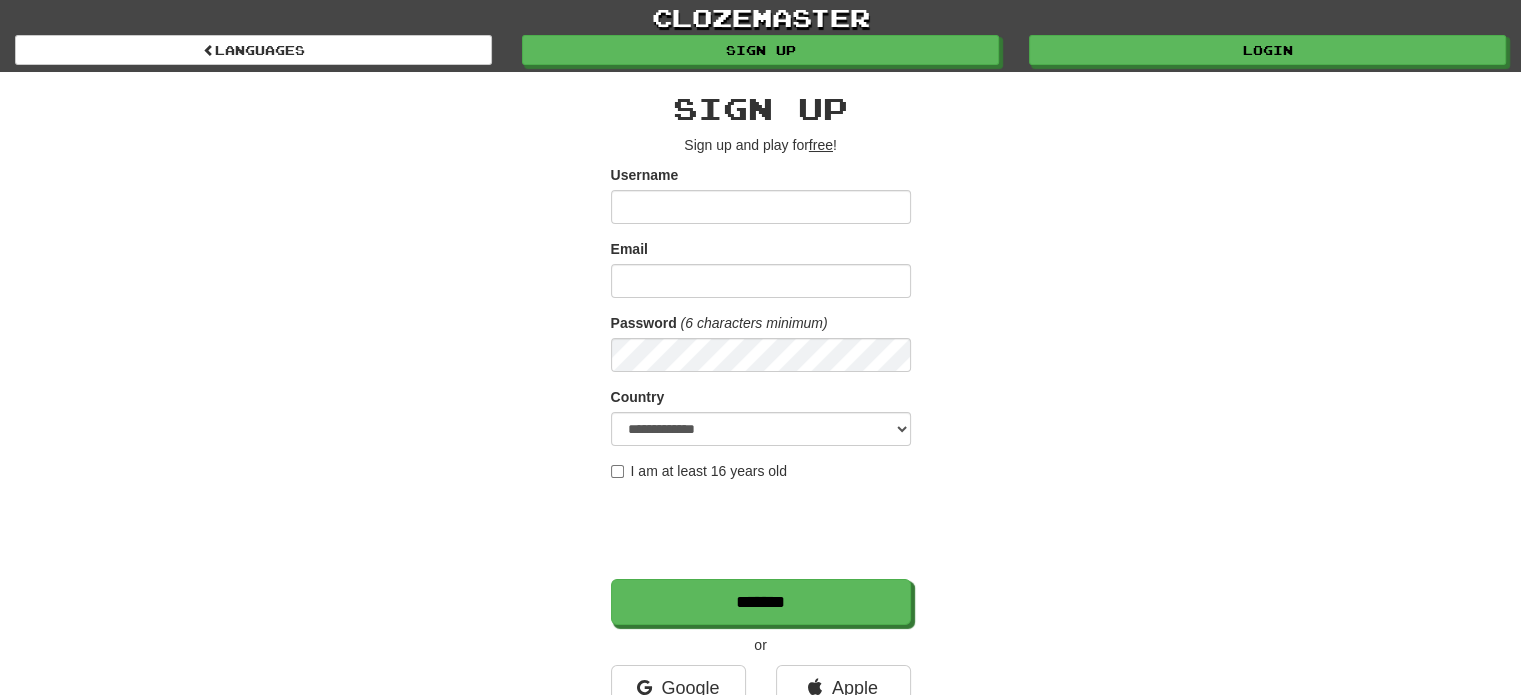 type on "**********" 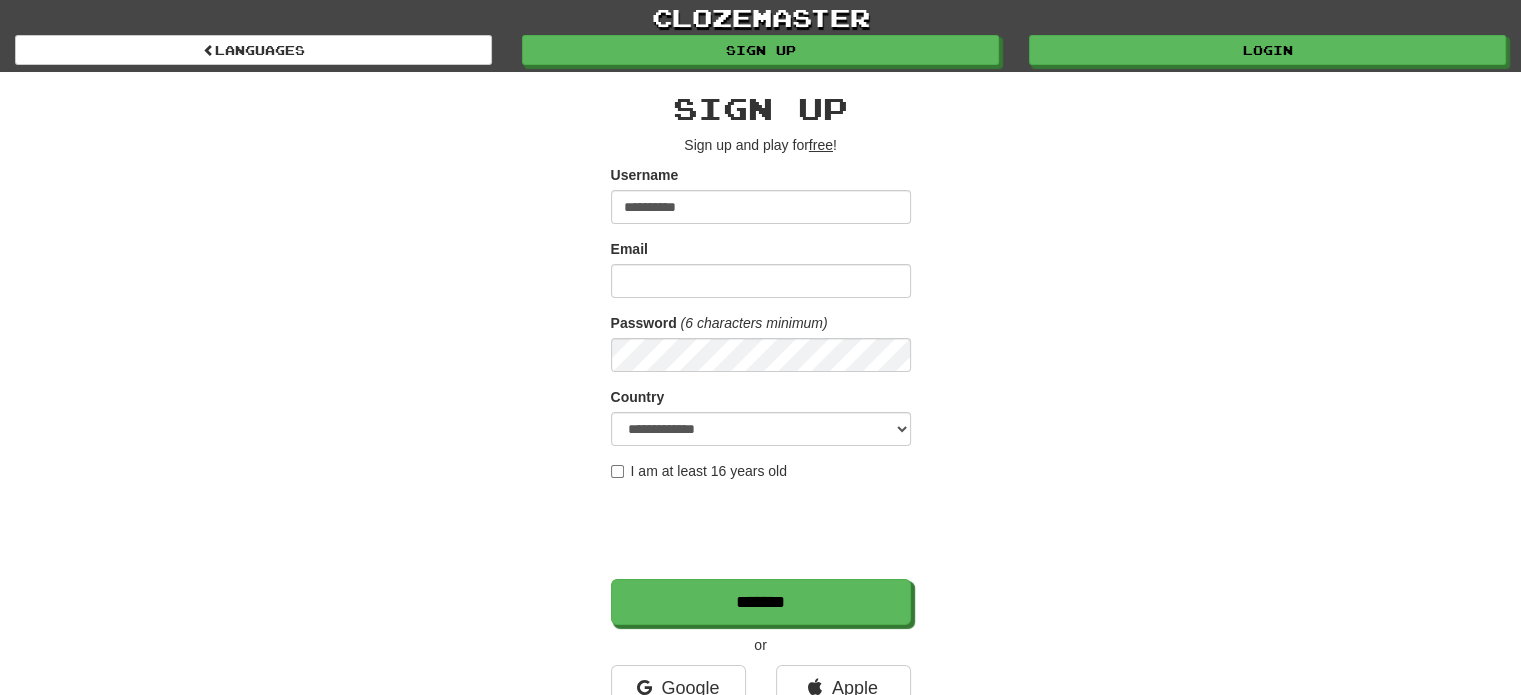 click on "clozemaster
Languages
Sign up
Login
Languages" at bounding box center (760, 36) 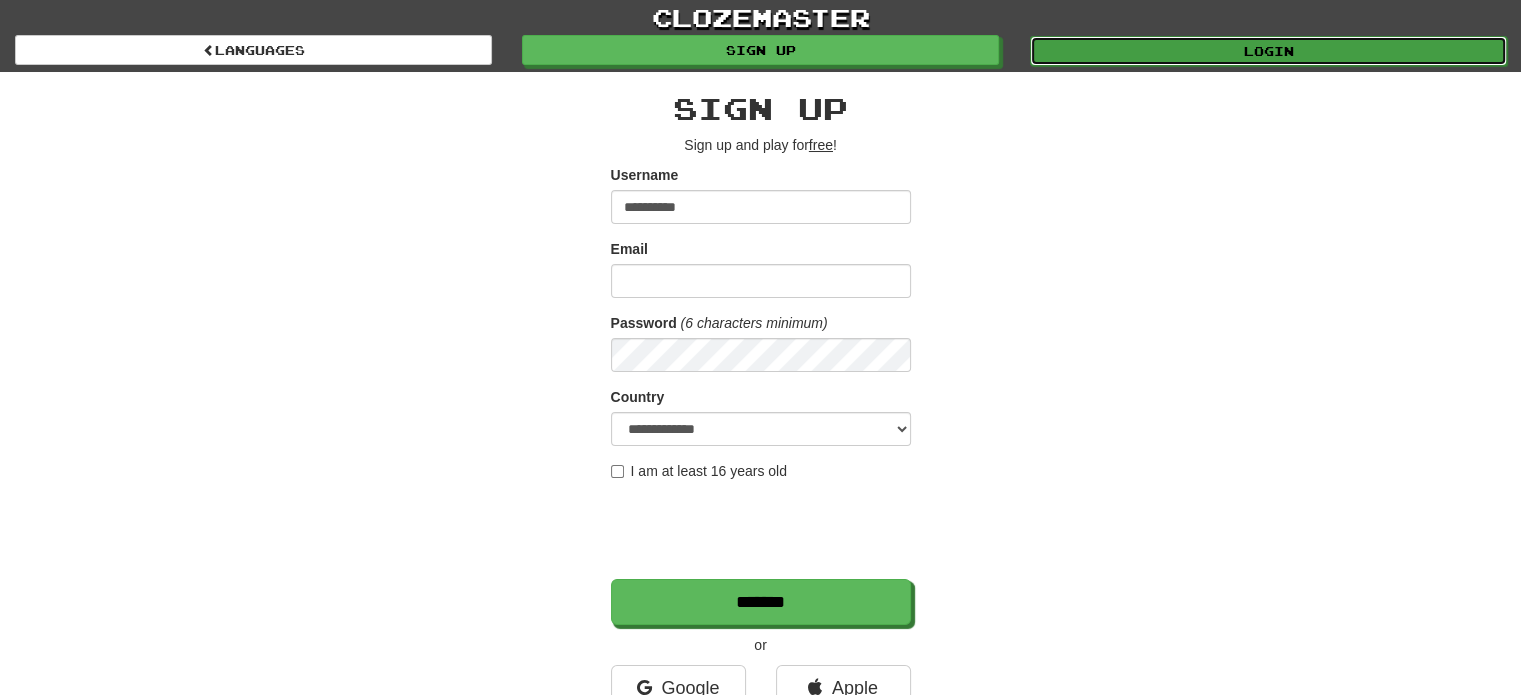click on "Login" at bounding box center (1268, 51) 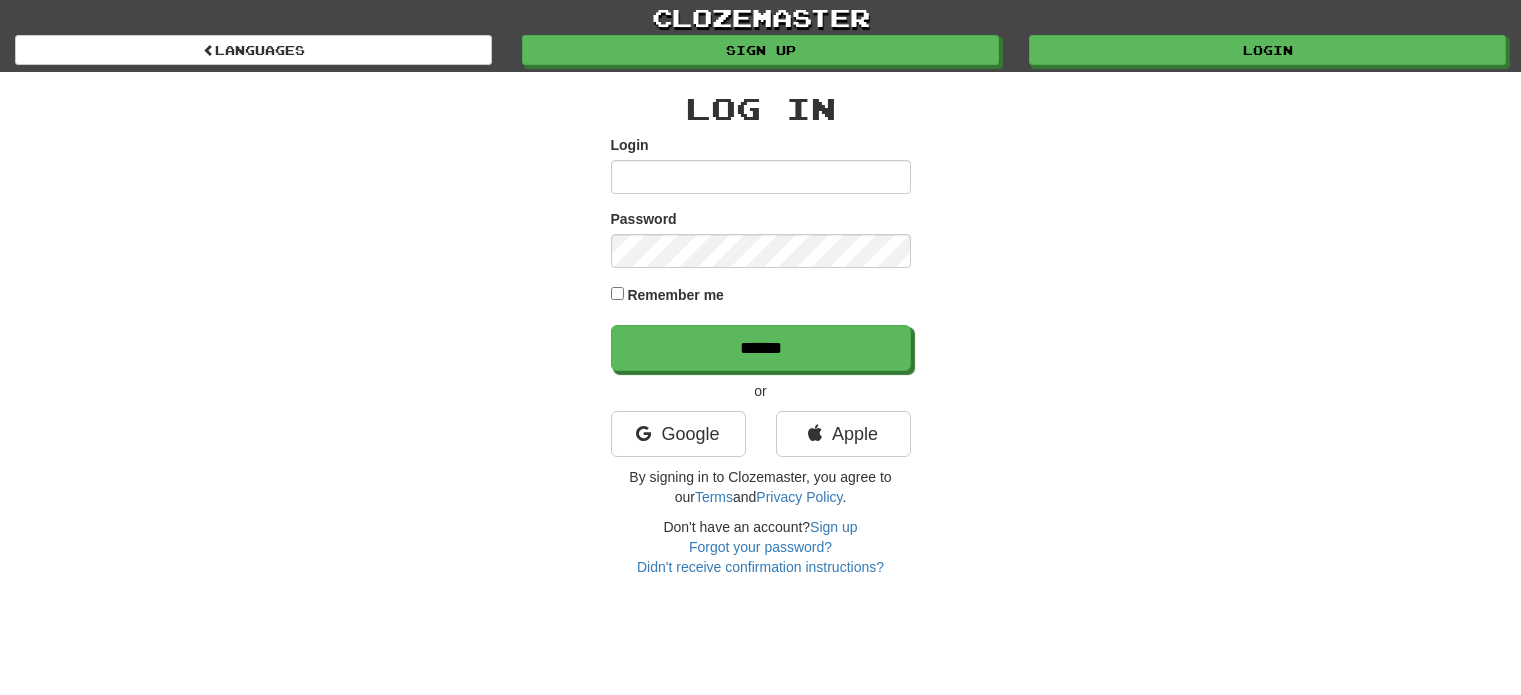 scroll, scrollTop: 0, scrollLeft: 0, axis: both 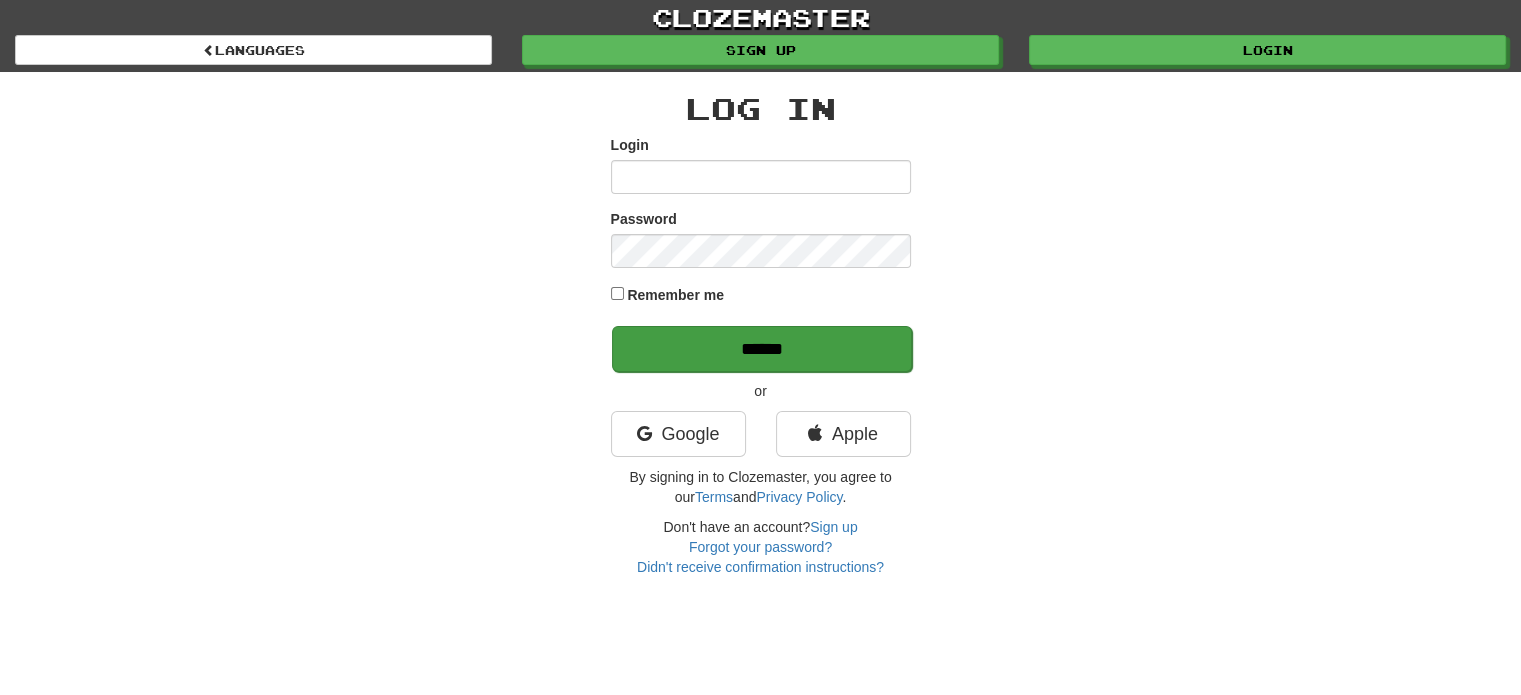 type on "**********" 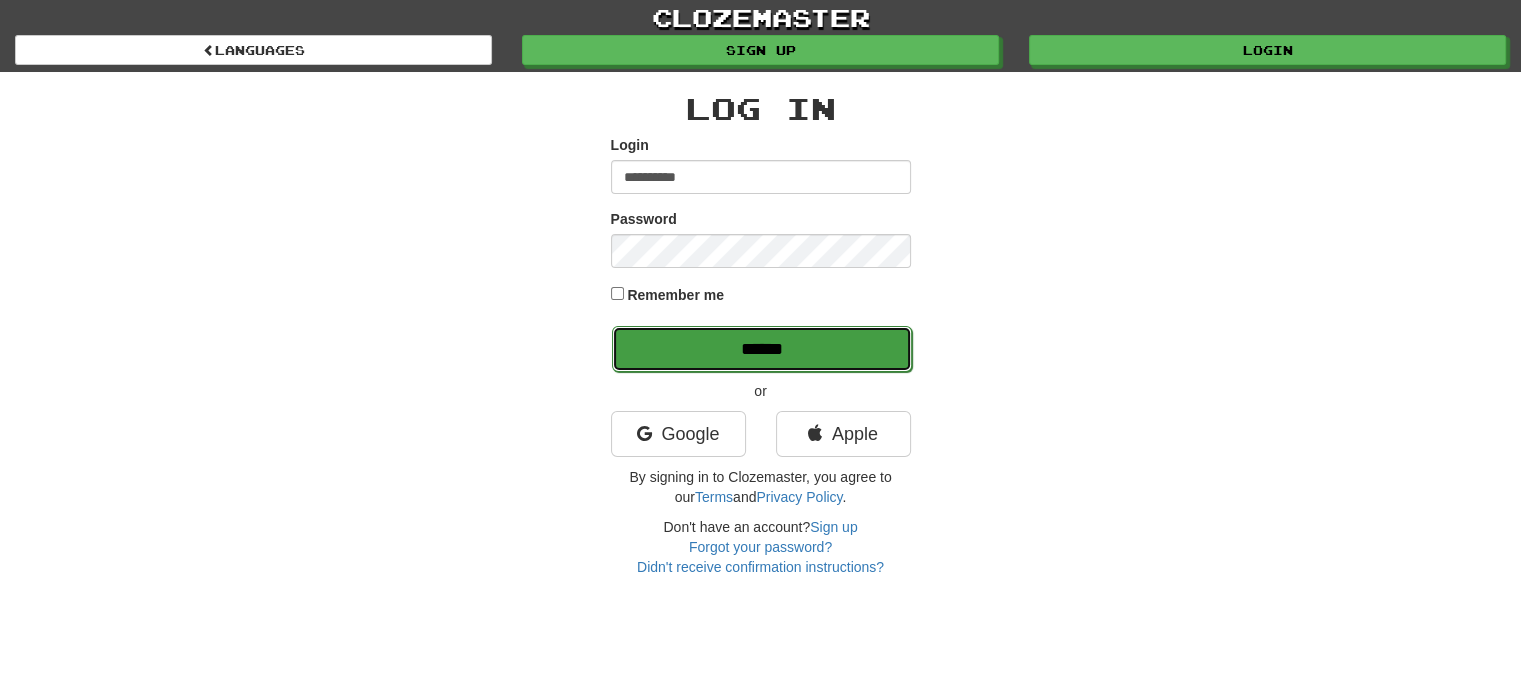 click on "******" at bounding box center (762, 349) 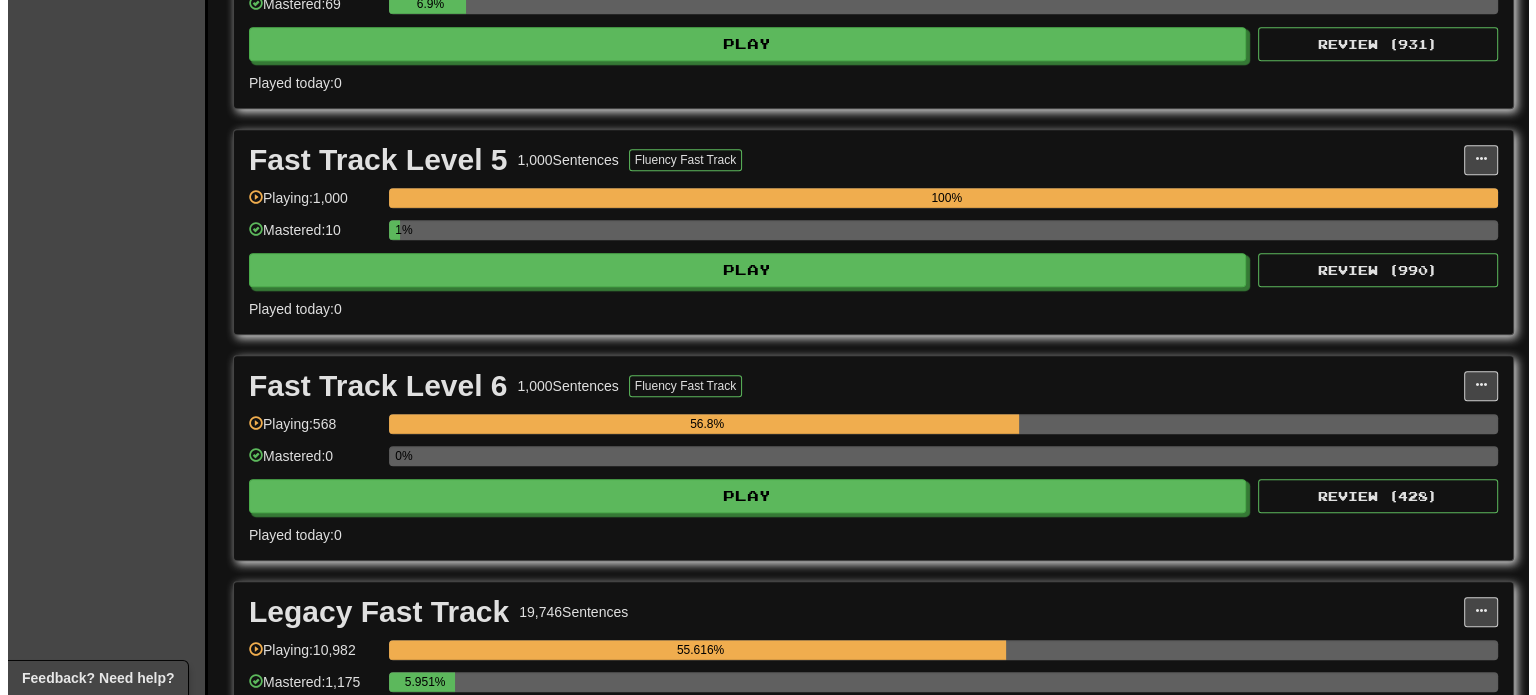 scroll, scrollTop: 1484, scrollLeft: 0, axis: vertical 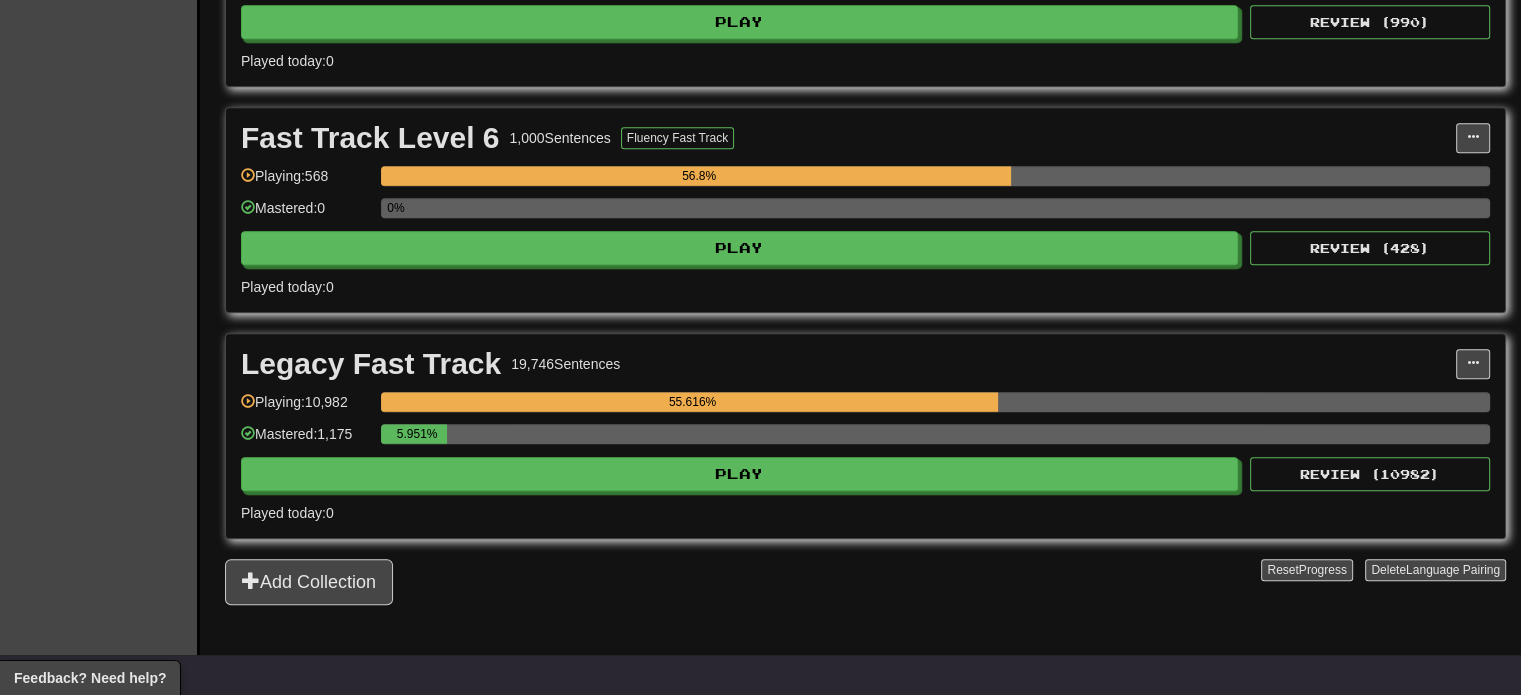 click on "Fast Track Level 6 1,000  Sentences Fluency Fast Track Manage Sentences Unpin from Dashboard  Playing:  568 56.8%  Mastered:  0 0% Play Review ( 428 ) Played today:  0" at bounding box center (865, 210) 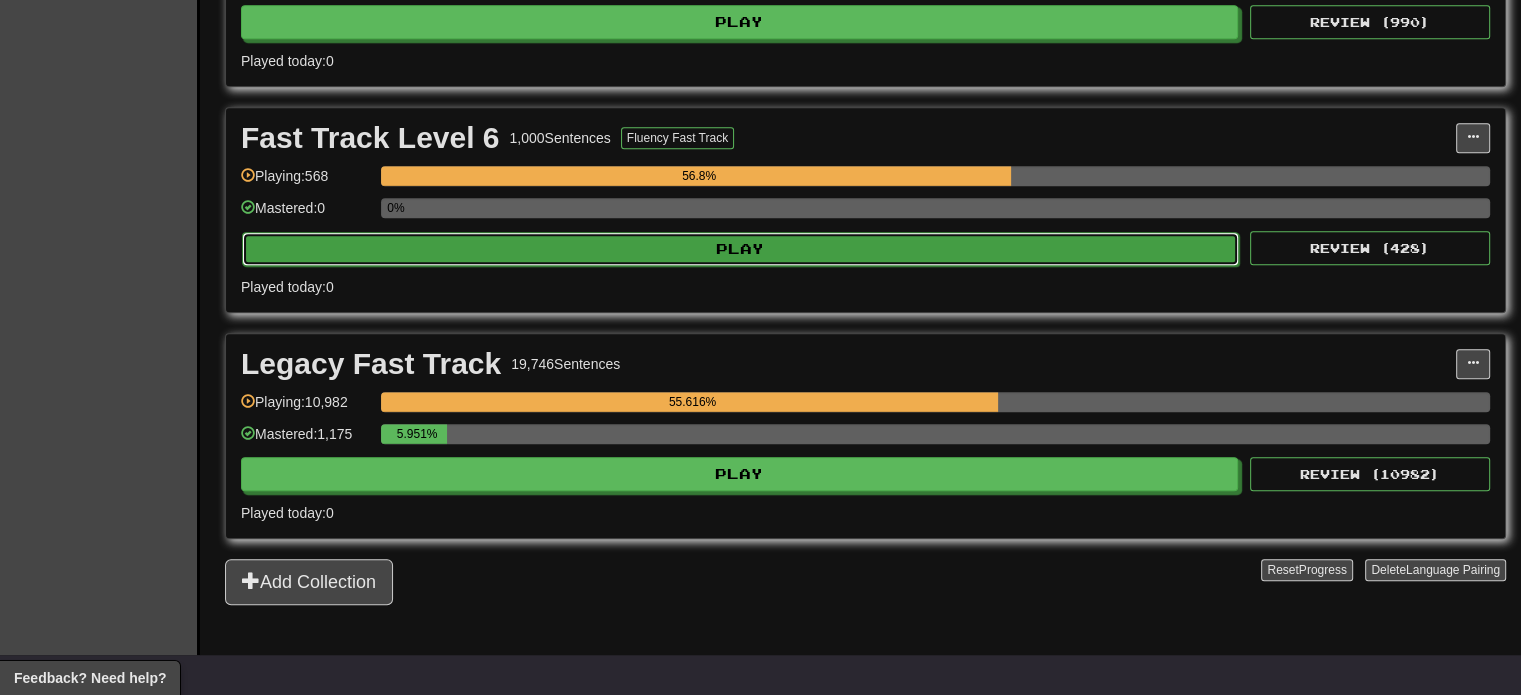 click on "Play" at bounding box center [740, 249] 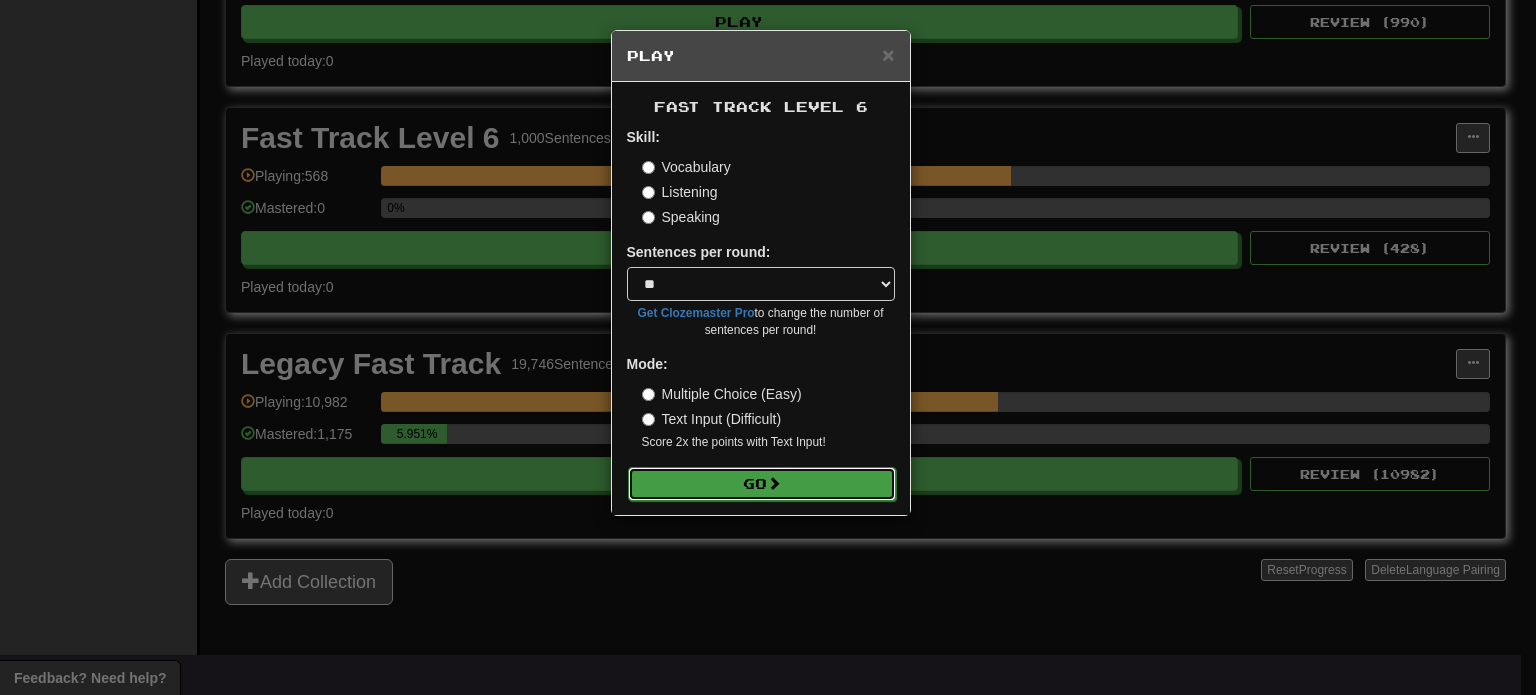 click on "Go" at bounding box center [762, 484] 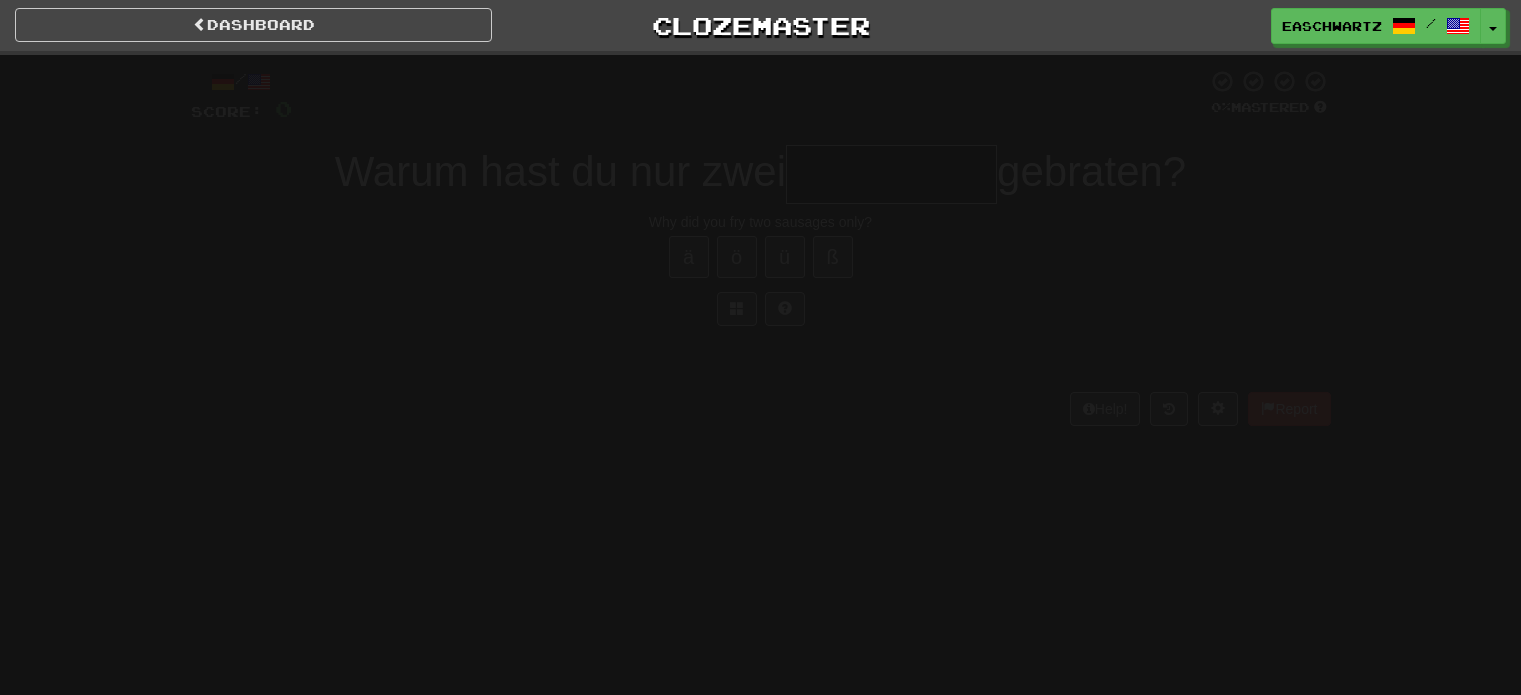 scroll, scrollTop: 0, scrollLeft: 0, axis: both 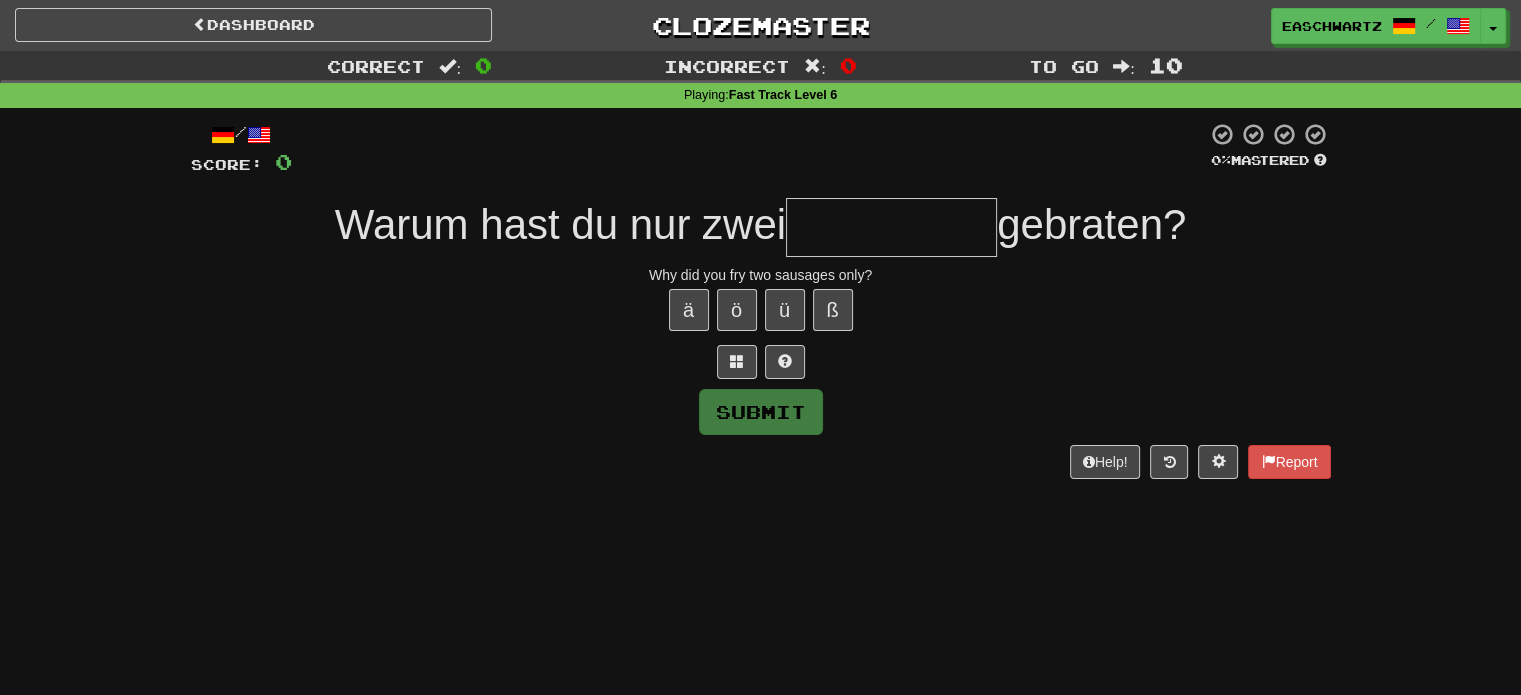 click at bounding box center (761, 362) 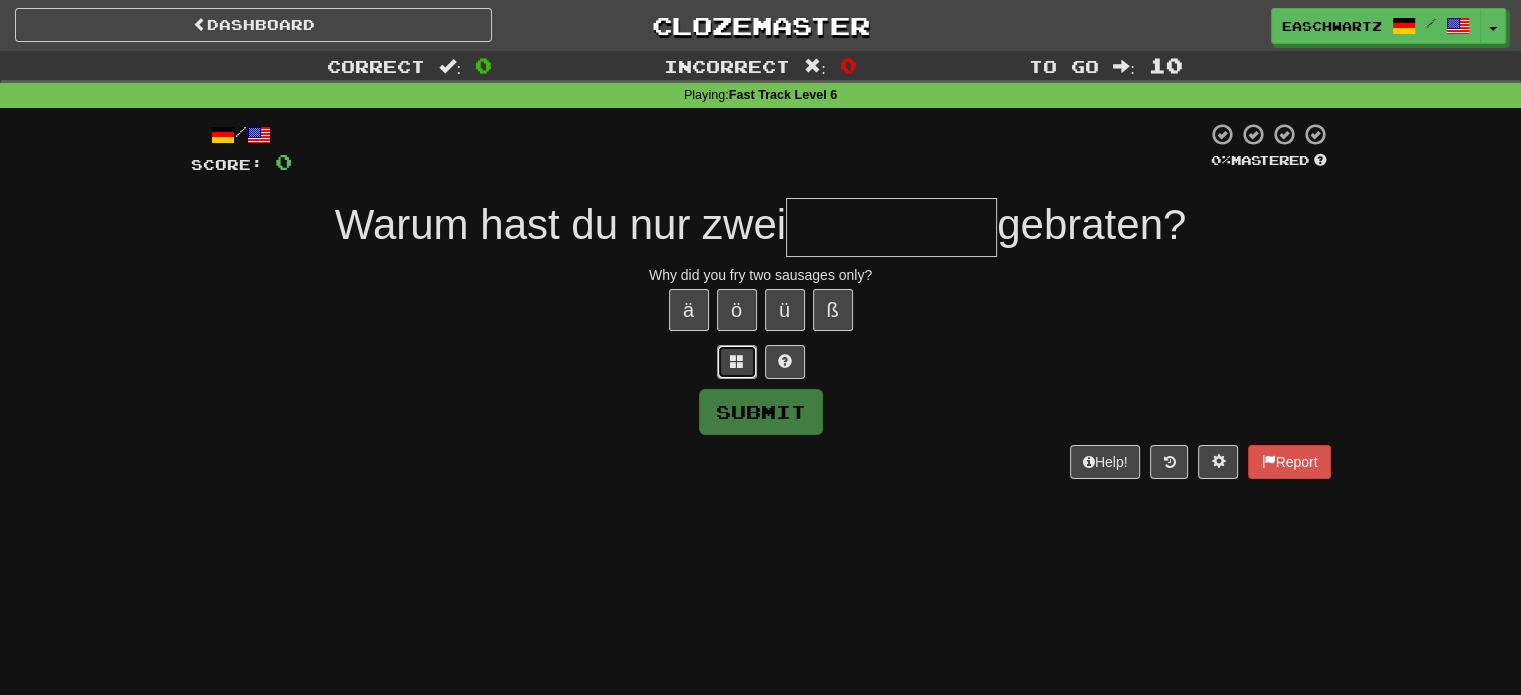 click at bounding box center (737, 362) 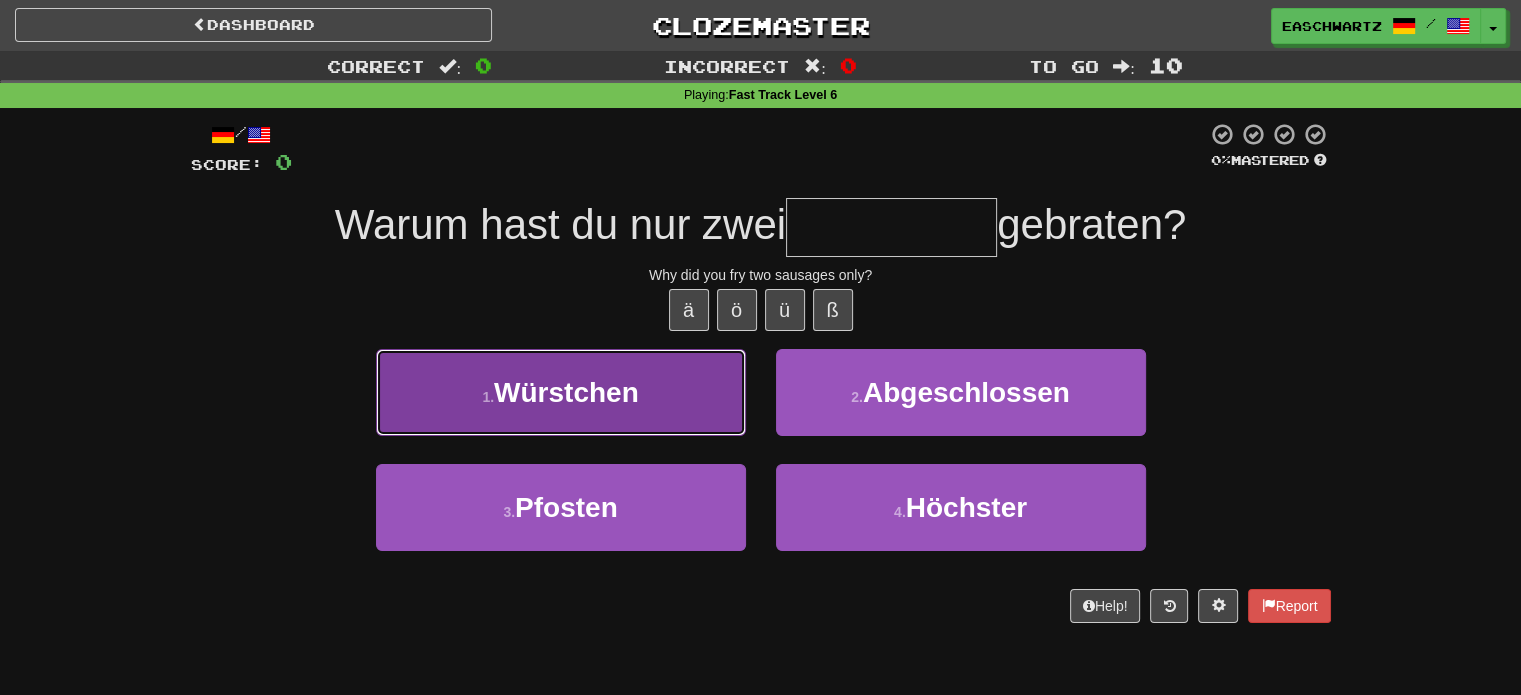 click on "Würstchen" at bounding box center (566, 392) 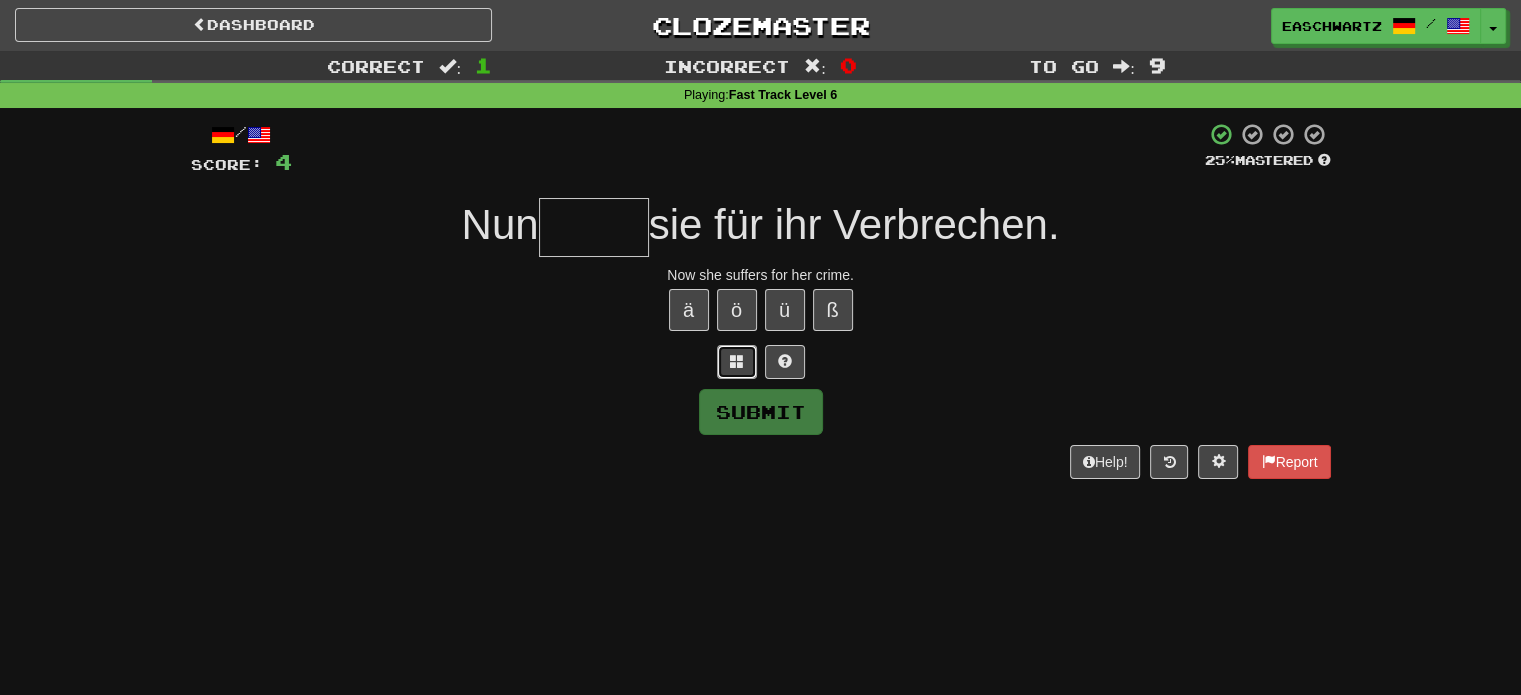 click at bounding box center (737, 362) 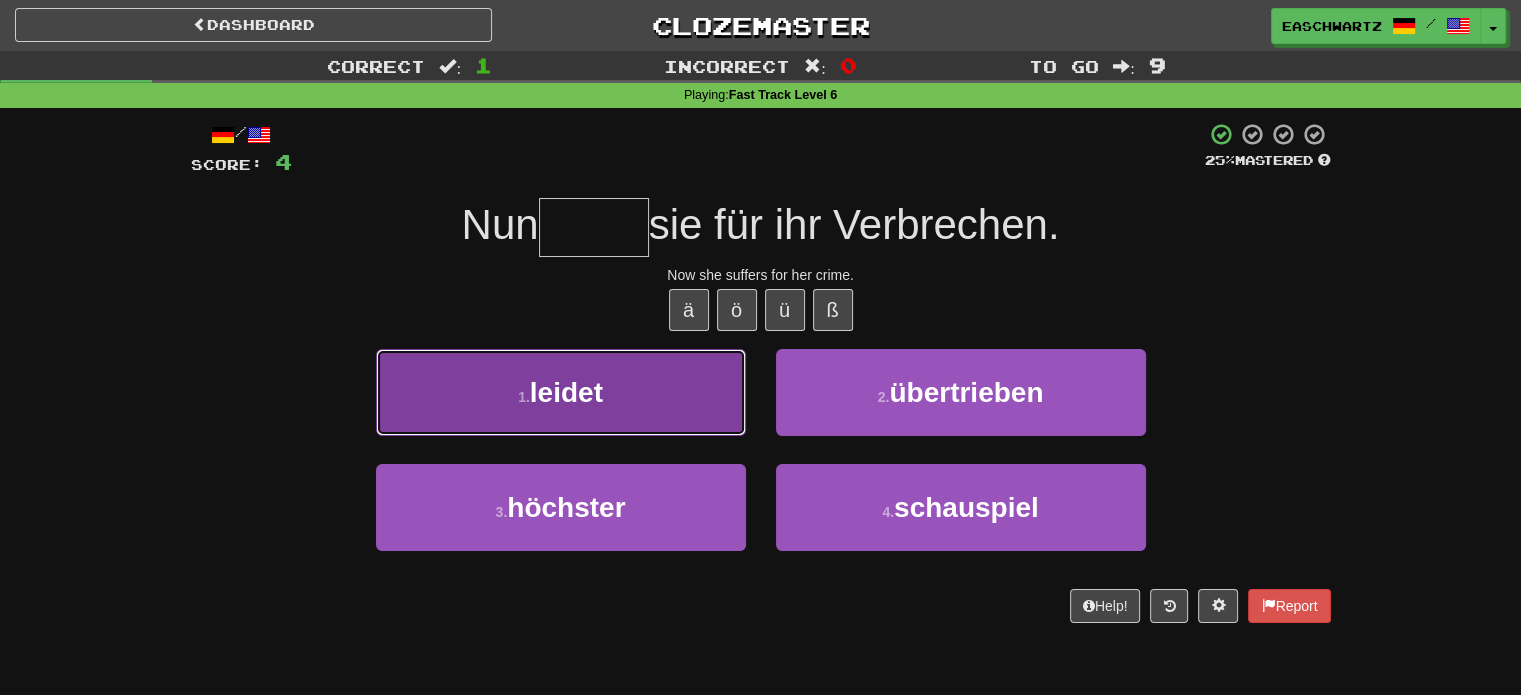 click on "1 .  leidet" at bounding box center [561, 392] 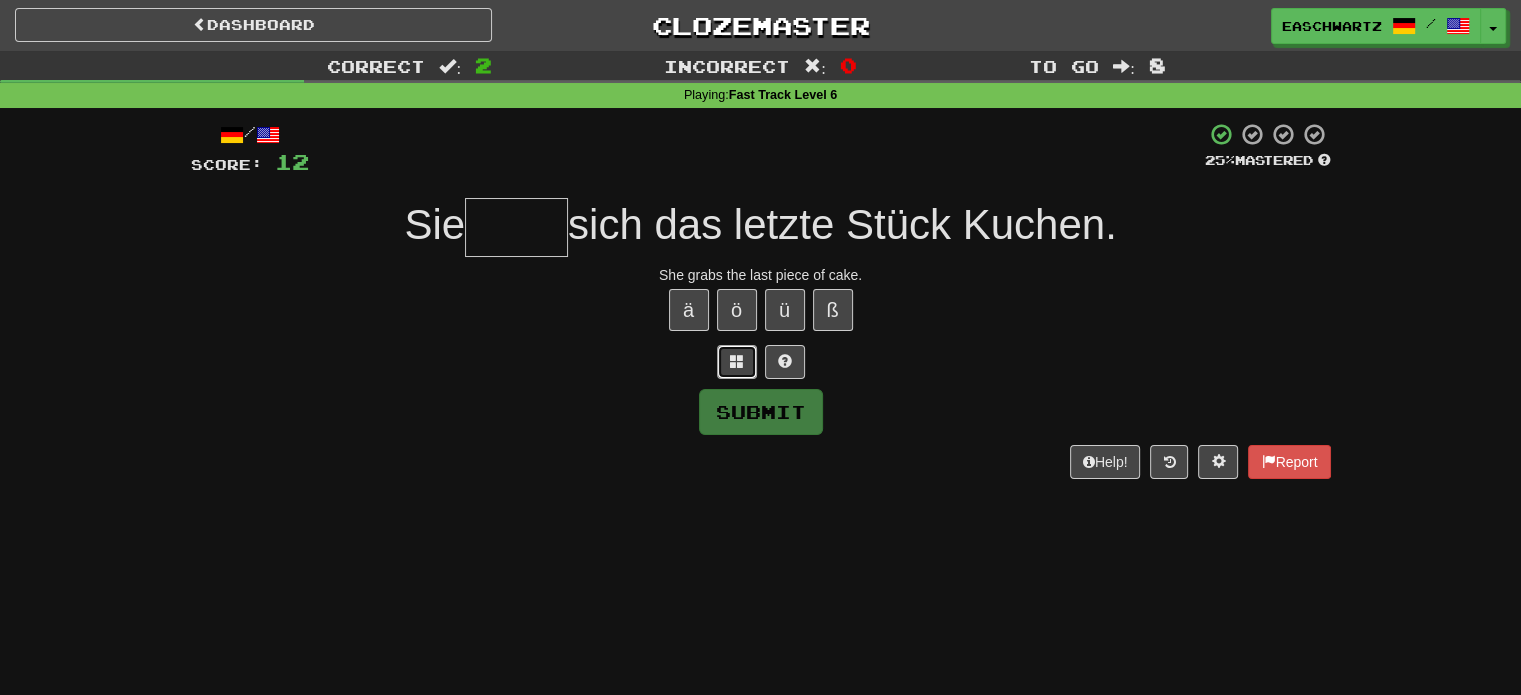 click at bounding box center [737, 362] 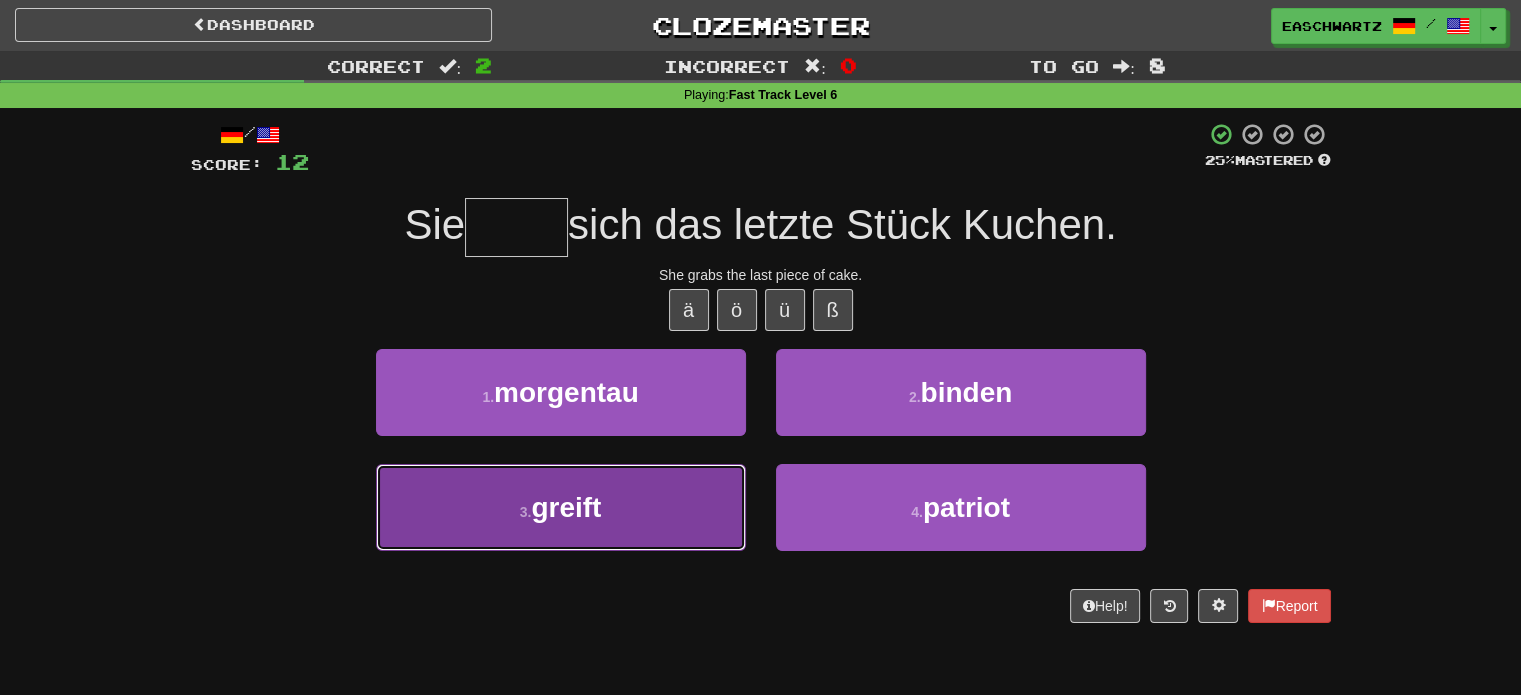 click on "greift" at bounding box center (566, 507) 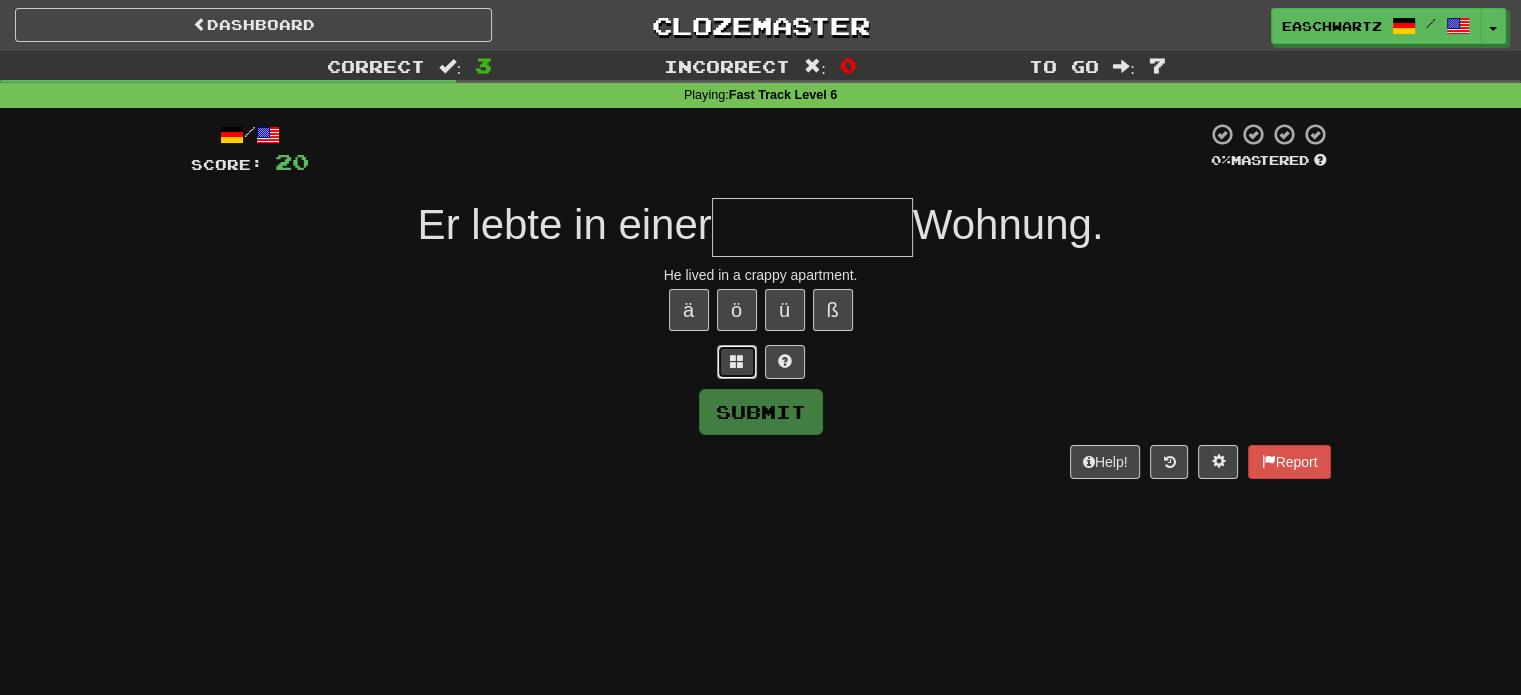 click at bounding box center (737, 361) 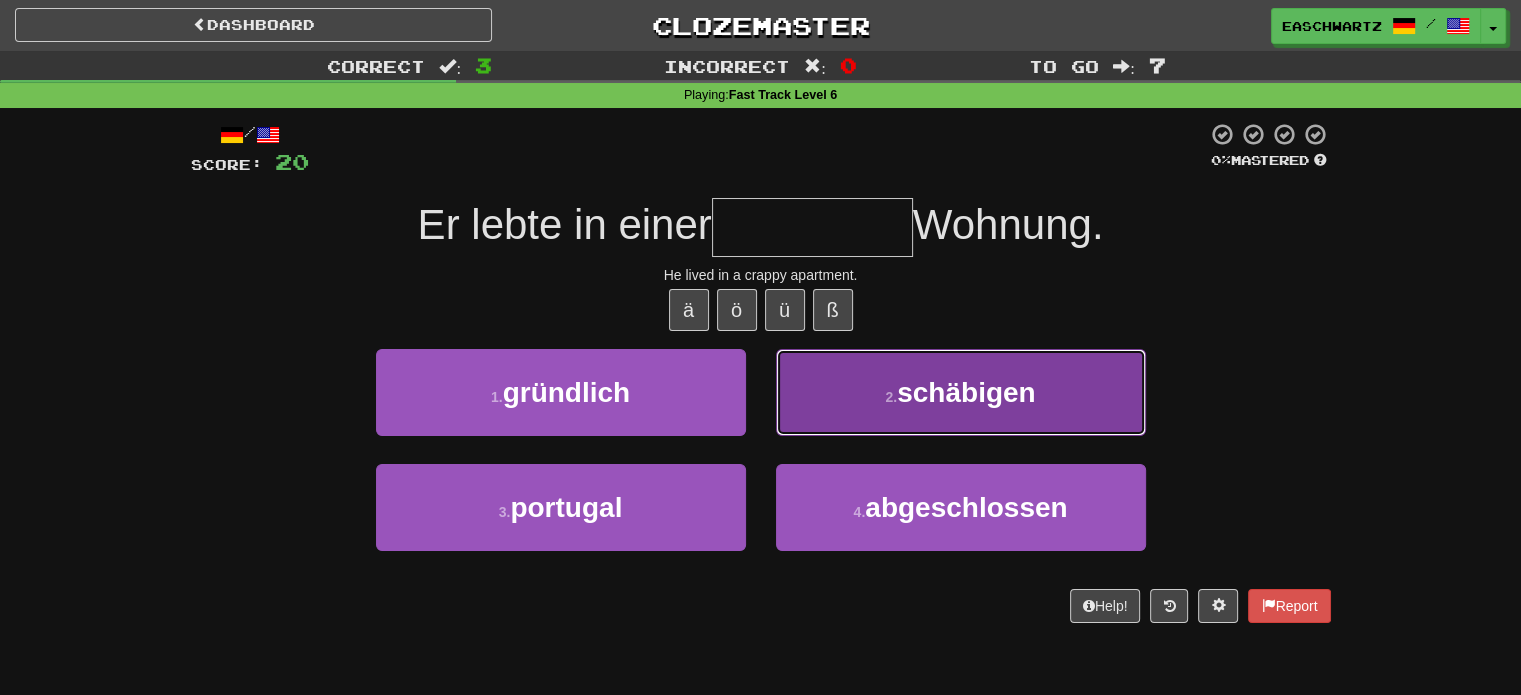 click on "2 .  schäbigen" at bounding box center (961, 392) 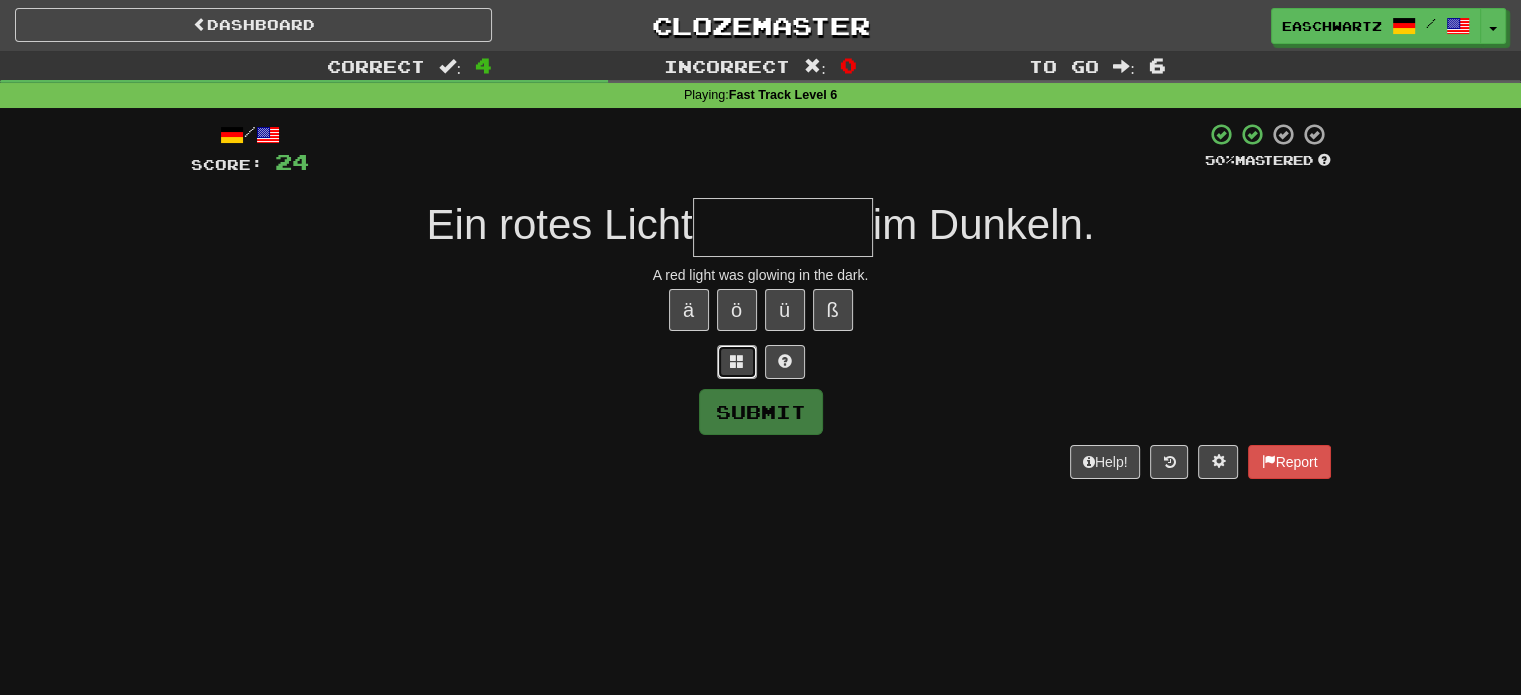 click at bounding box center [737, 362] 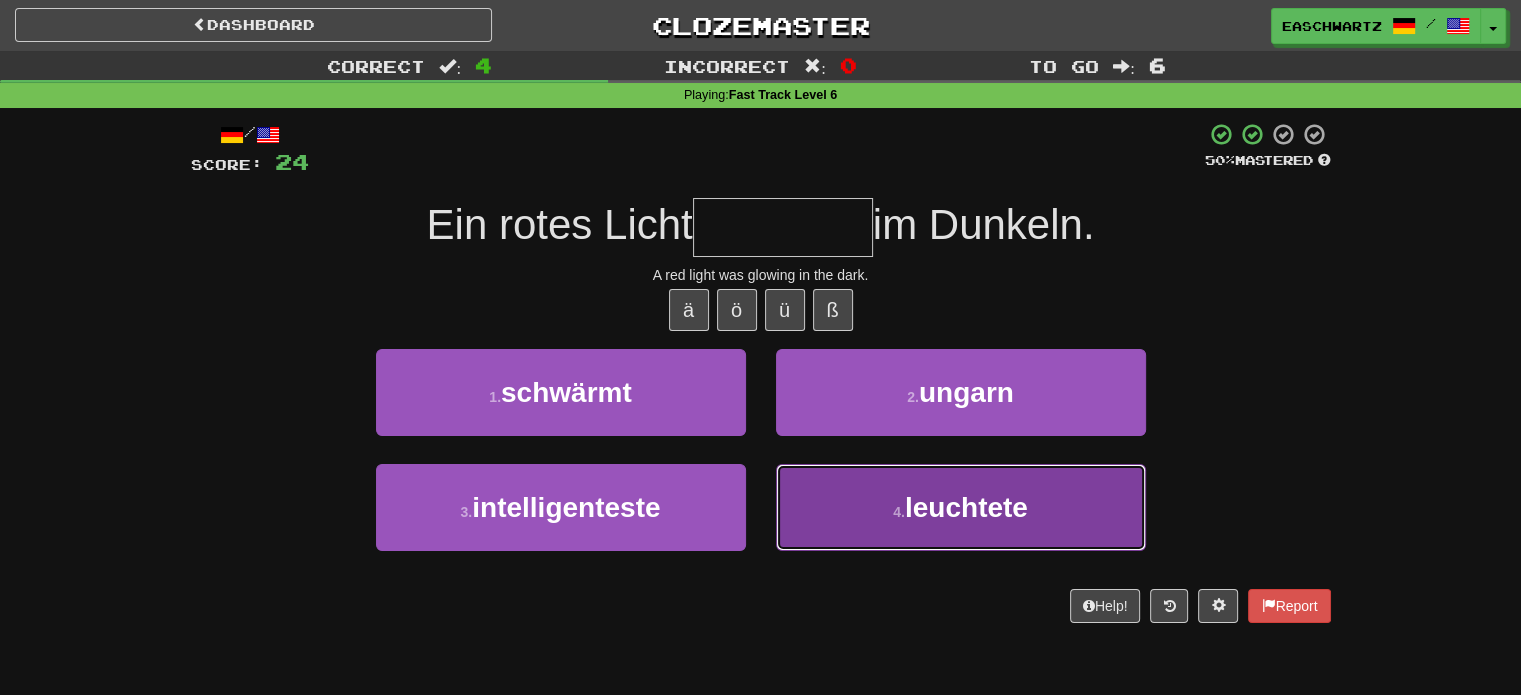 click on "leuchtete" at bounding box center [966, 507] 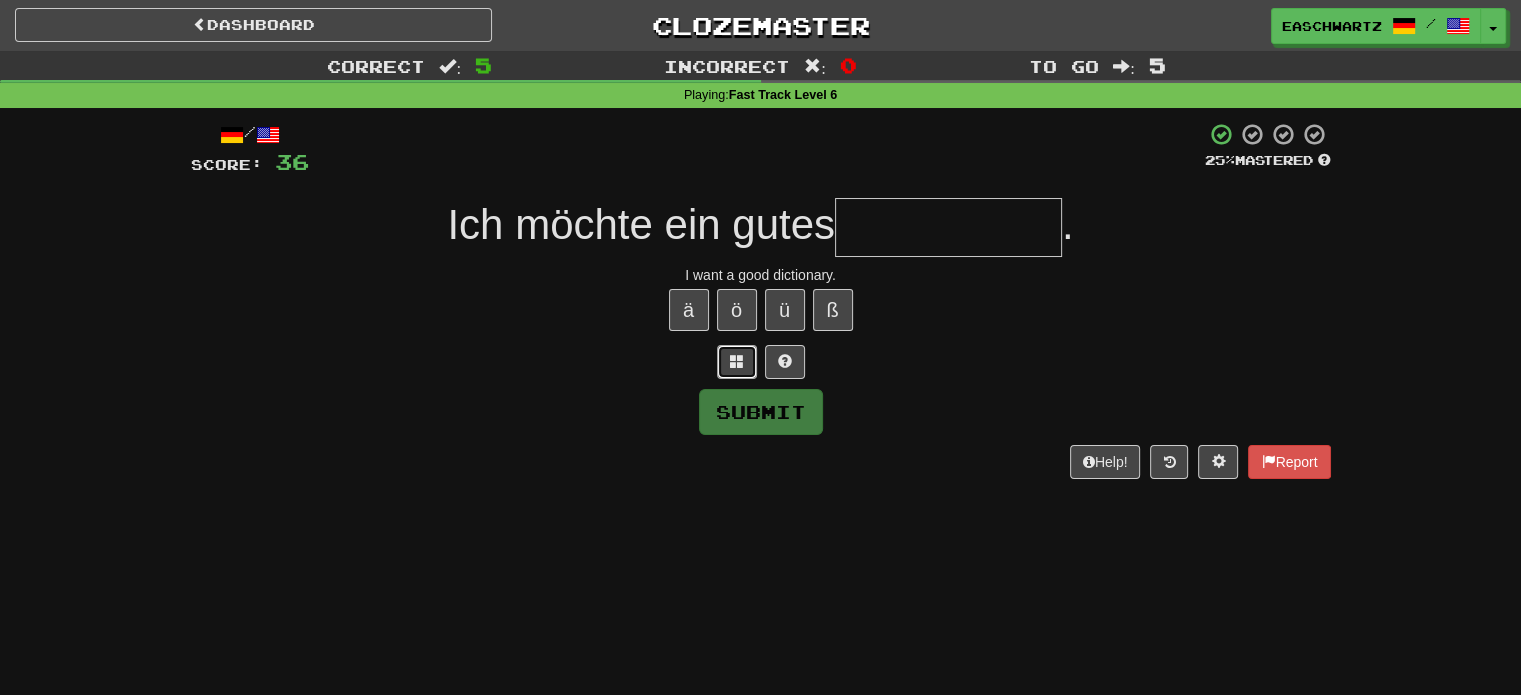 click at bounding box center (737, 361) 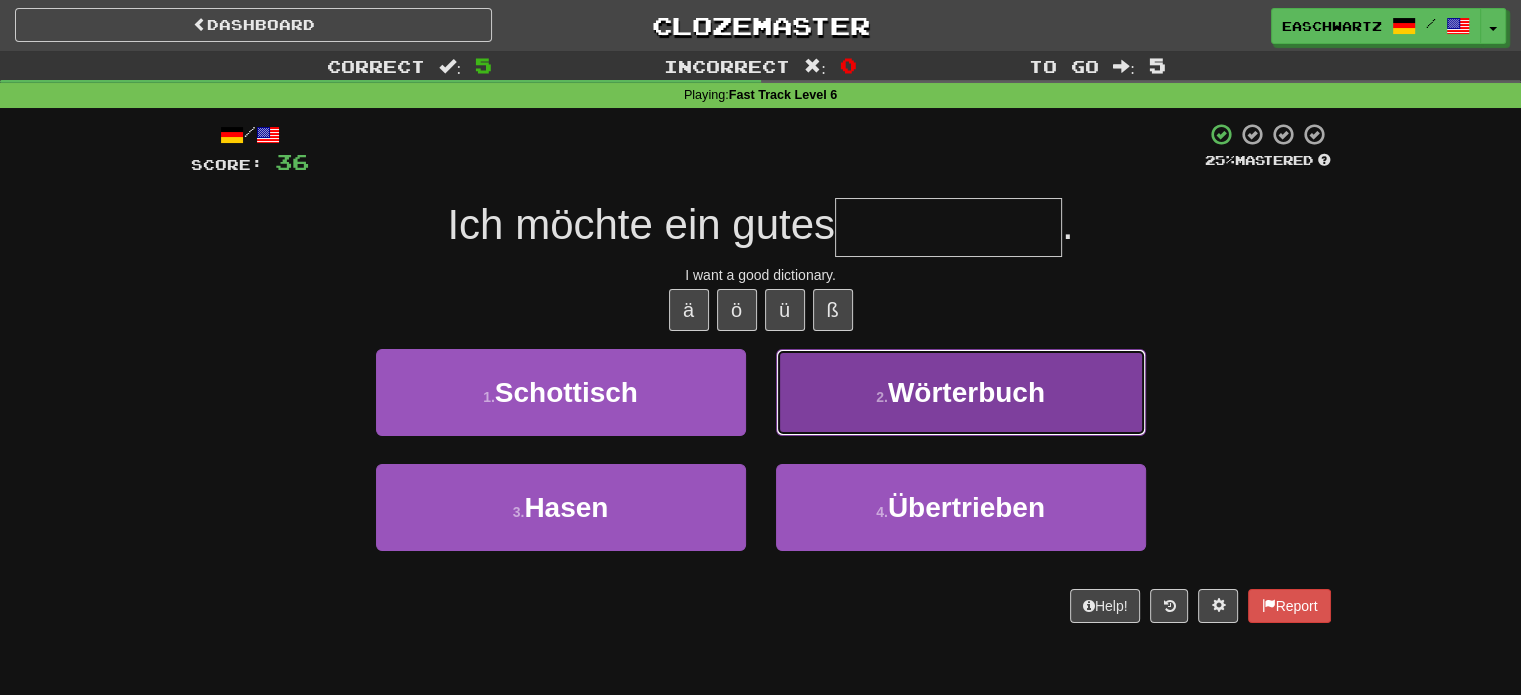 click on "2 .  Wörterbuch" at bounding box center [961, 392] 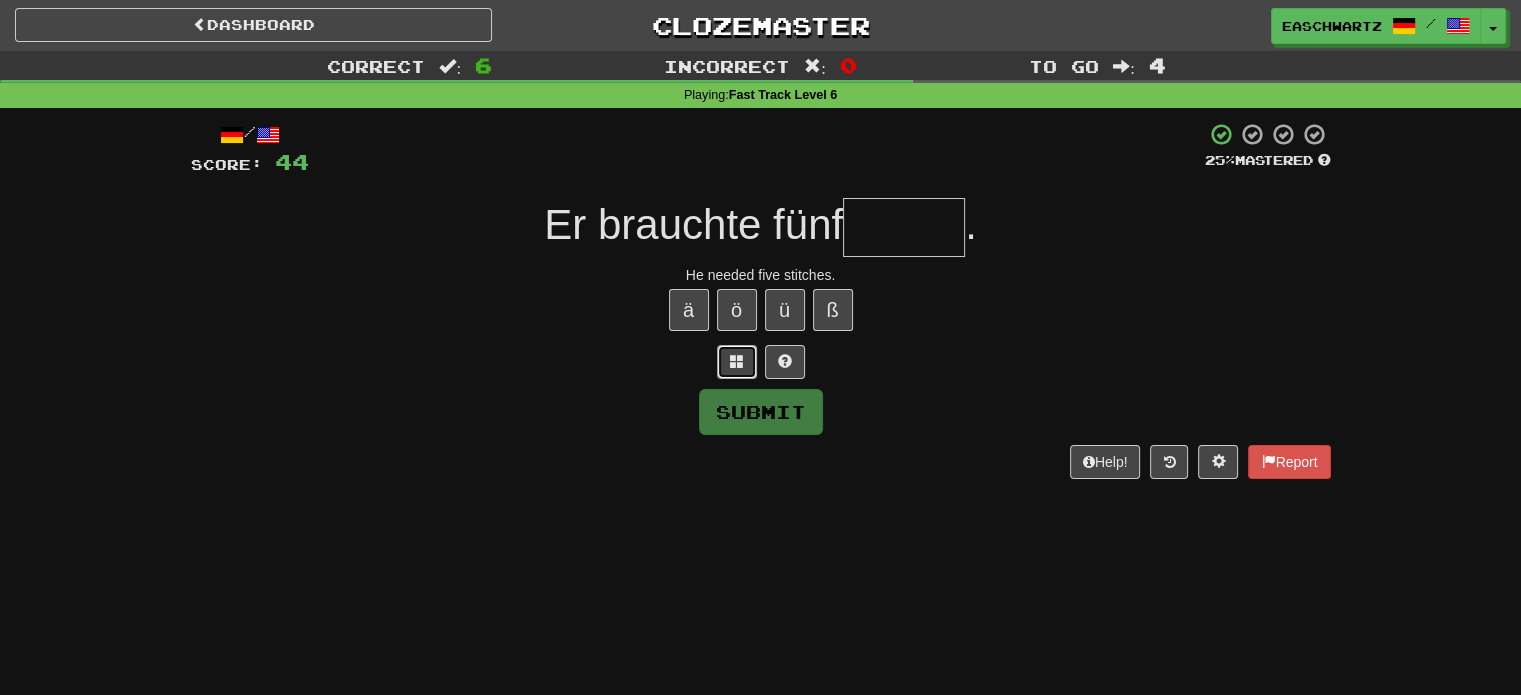 click at bounding box center [737, 362] 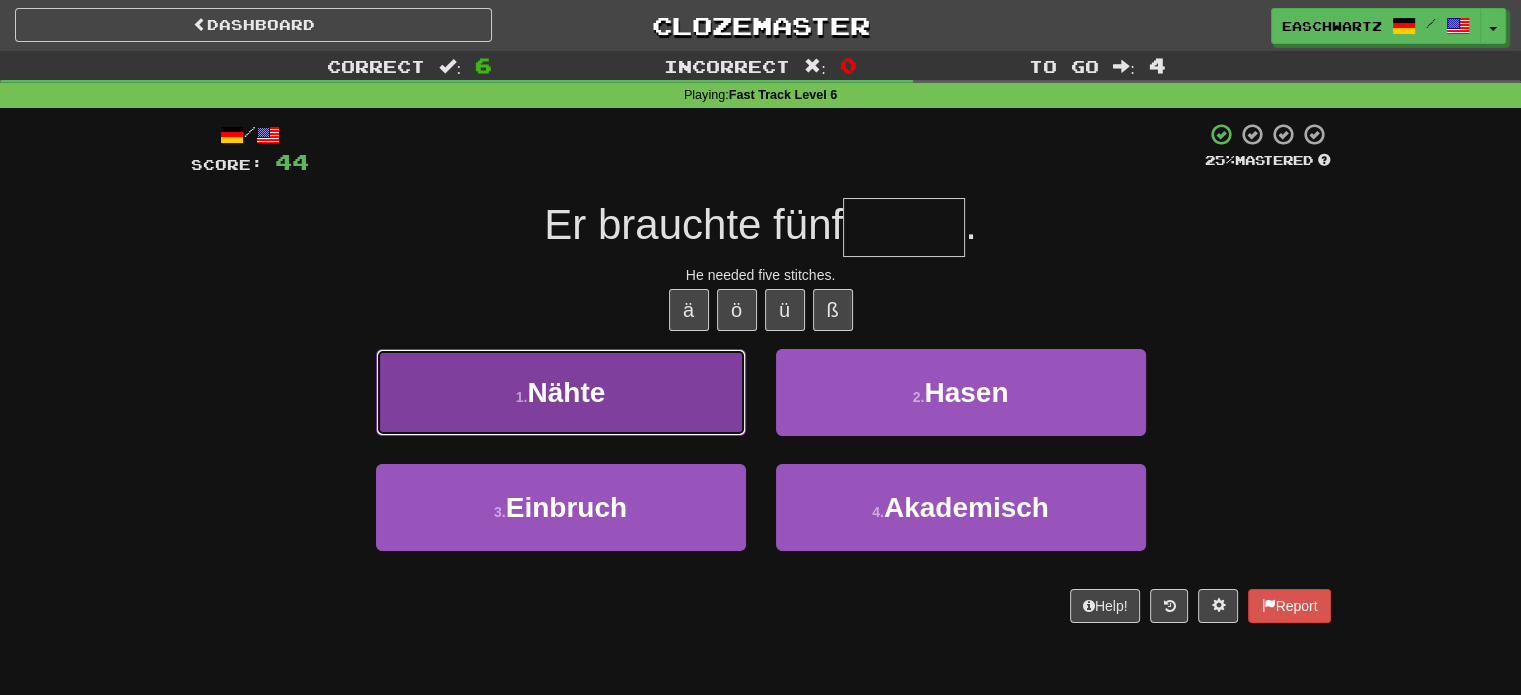 click on "1 .  Nähte" at bounding box center (561, 392) 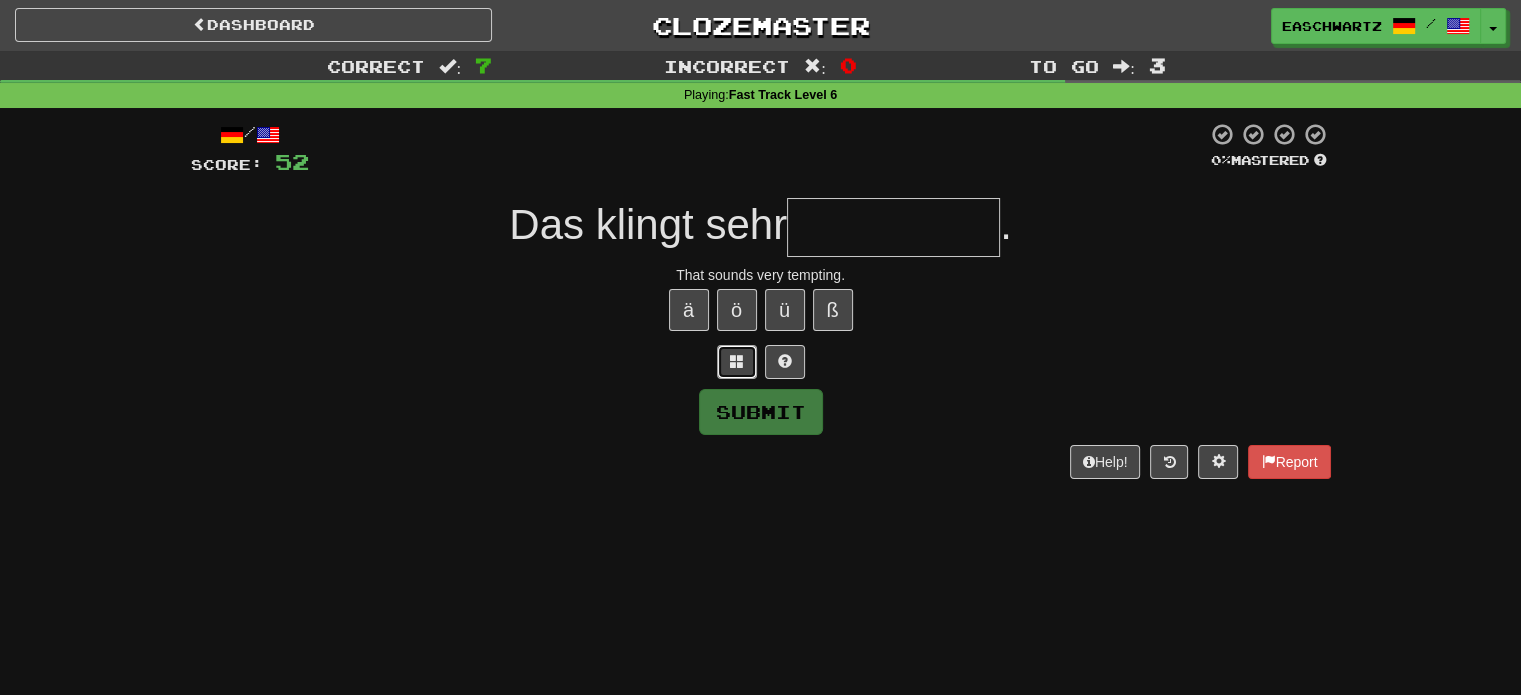 click at bounding box center (737, 362) 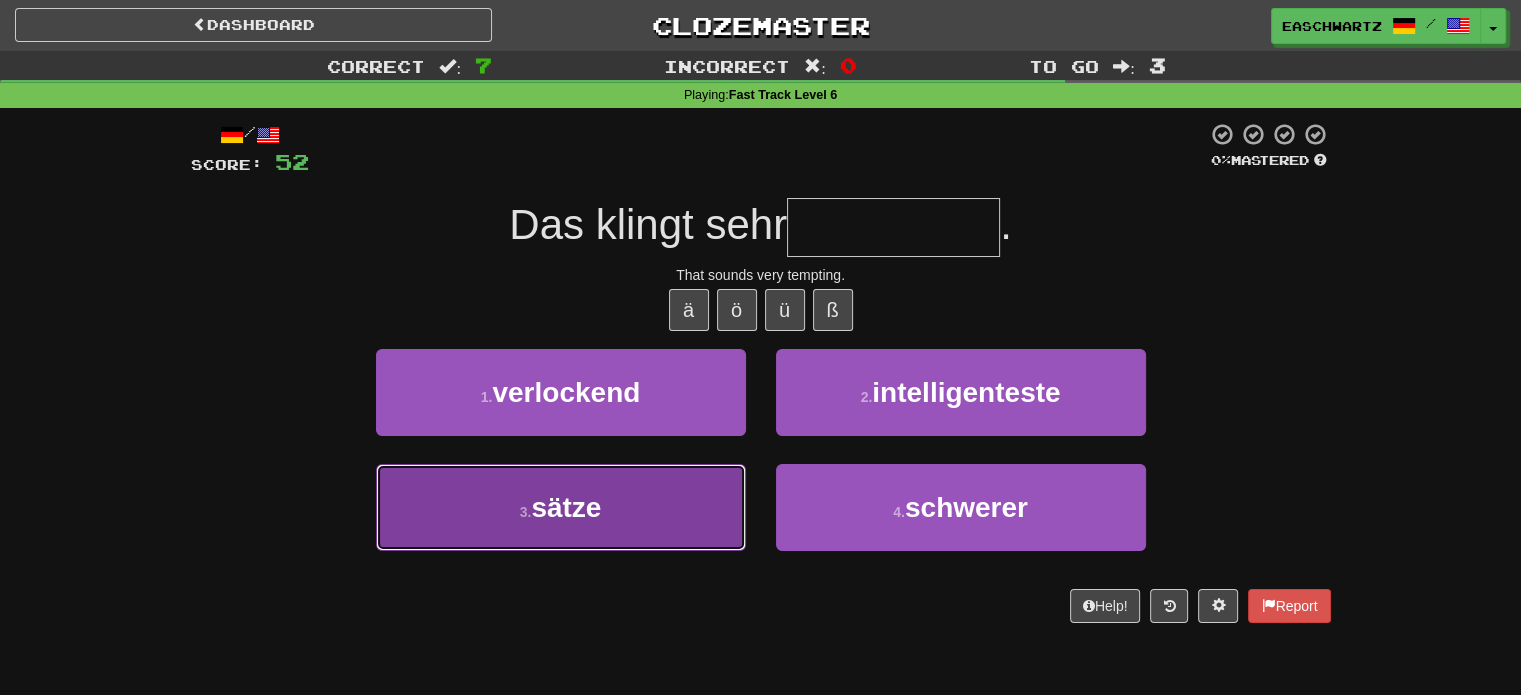 click on "3 .  sätze" at bounding box center (561, 507) 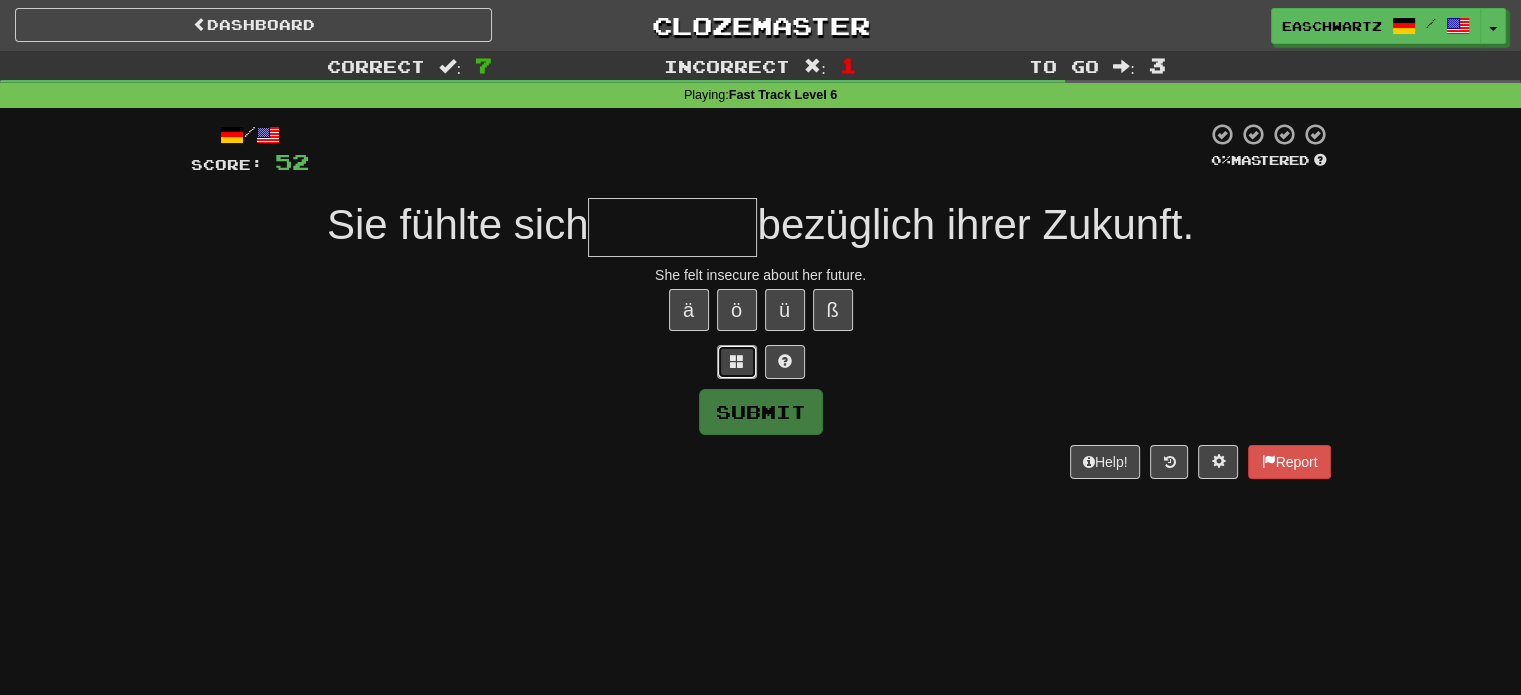 click at bounding box center (737, 361) 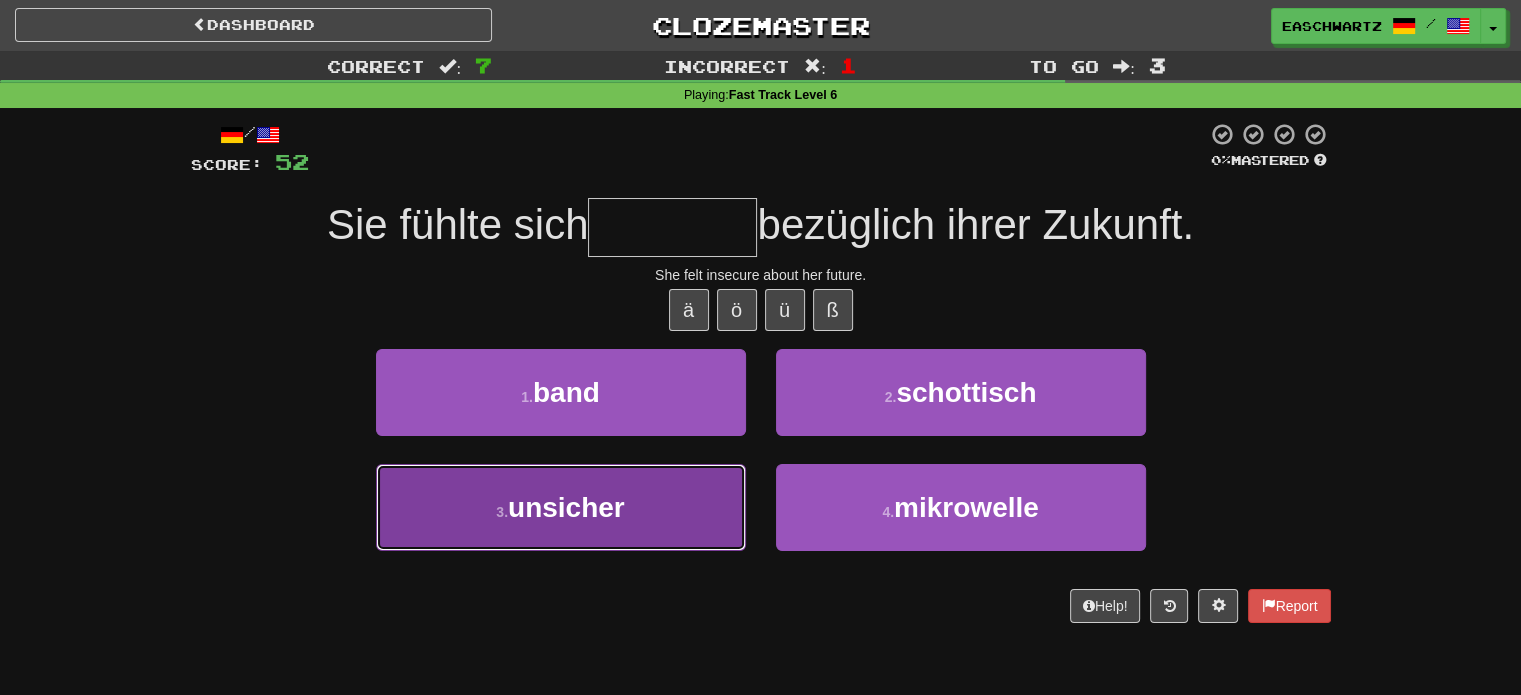 click on "3 .  unsicher" at bounding box center (561, 507) 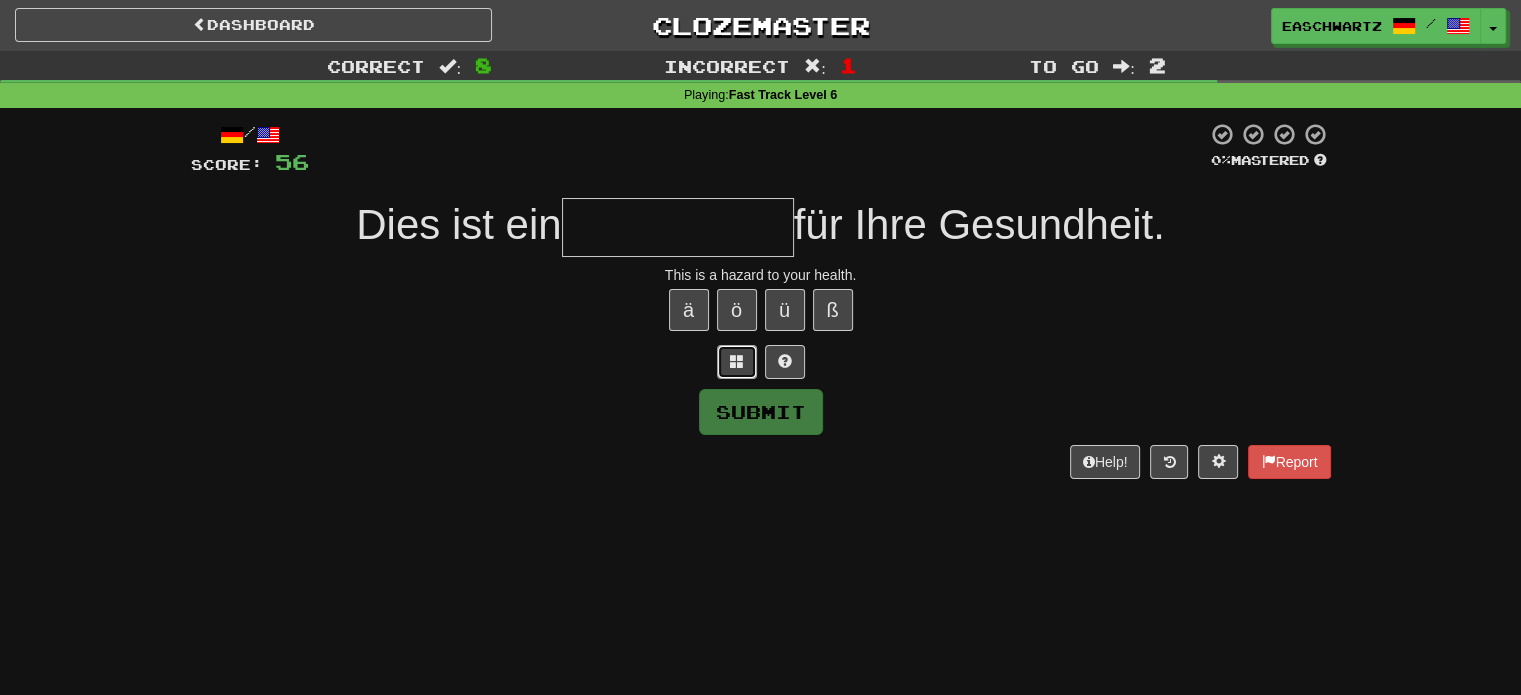 click at bounding box center [737, 362] 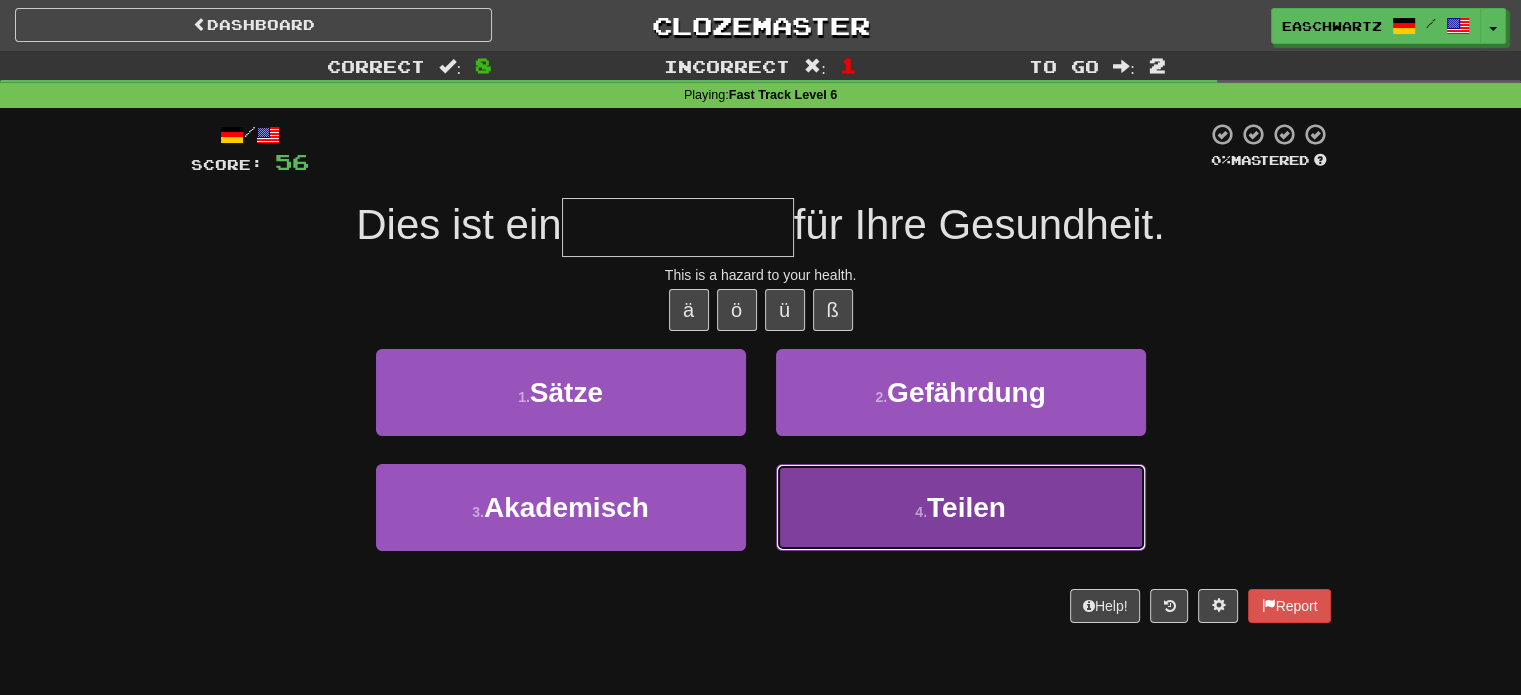 click on "4 .  Teilen" at bounding box center [961, 507] 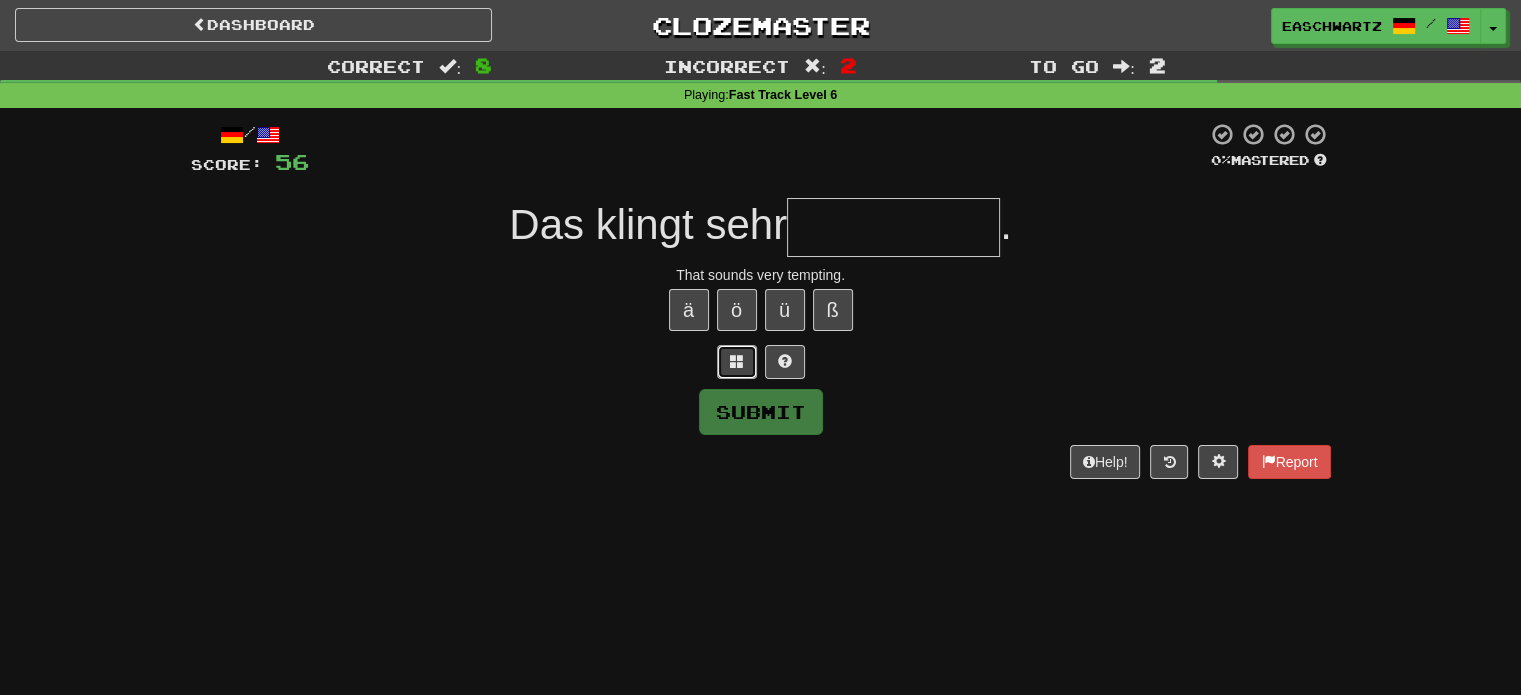 click at bounding box center (737, 362) 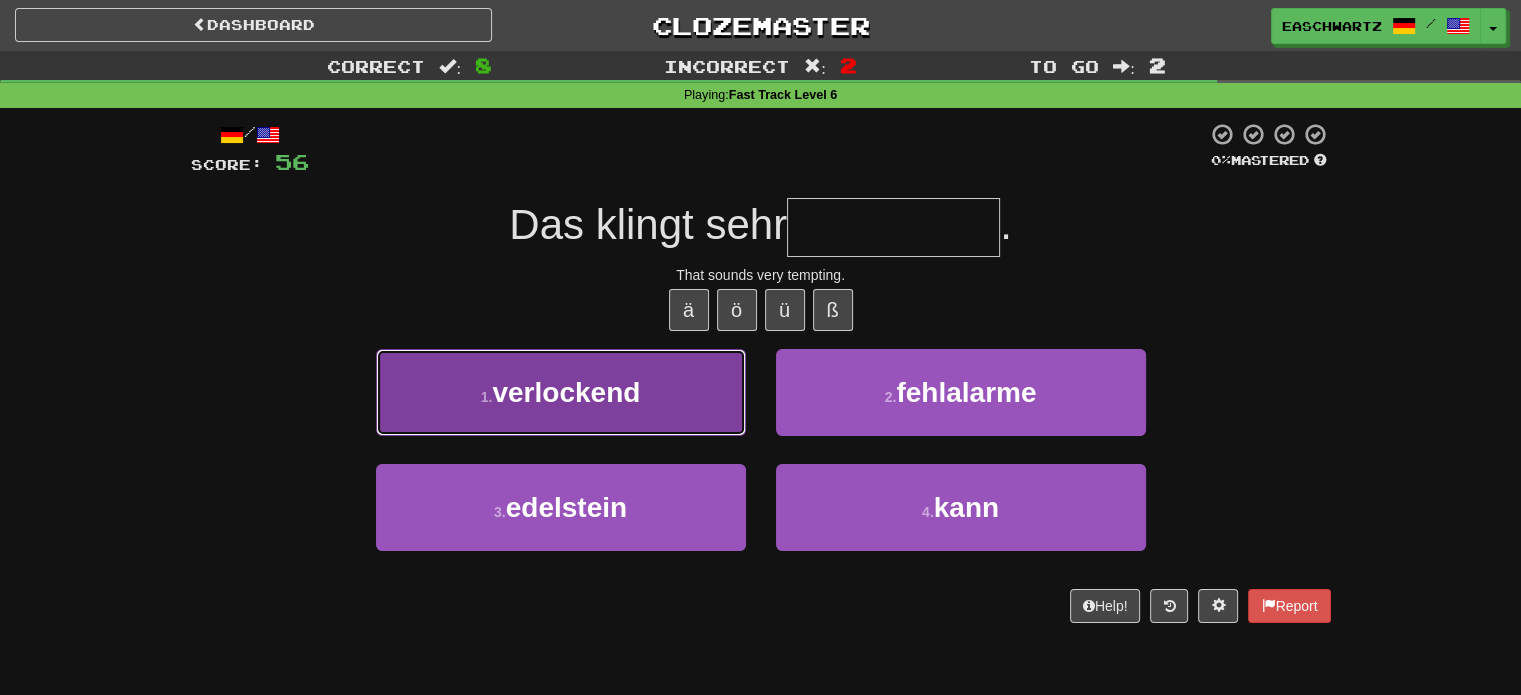 click on "1 .  verlockend" at bounding box center (561, 392) 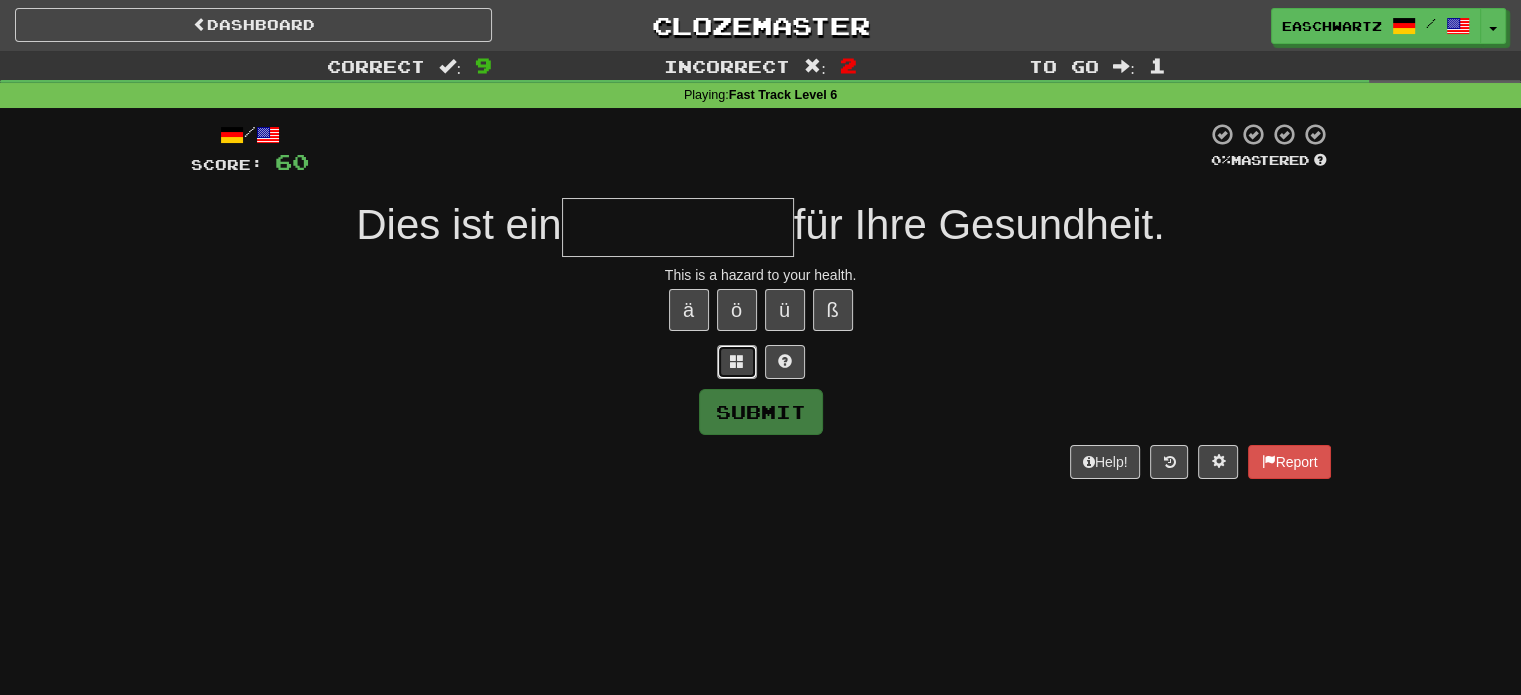 click at bounding box center (737, 362) 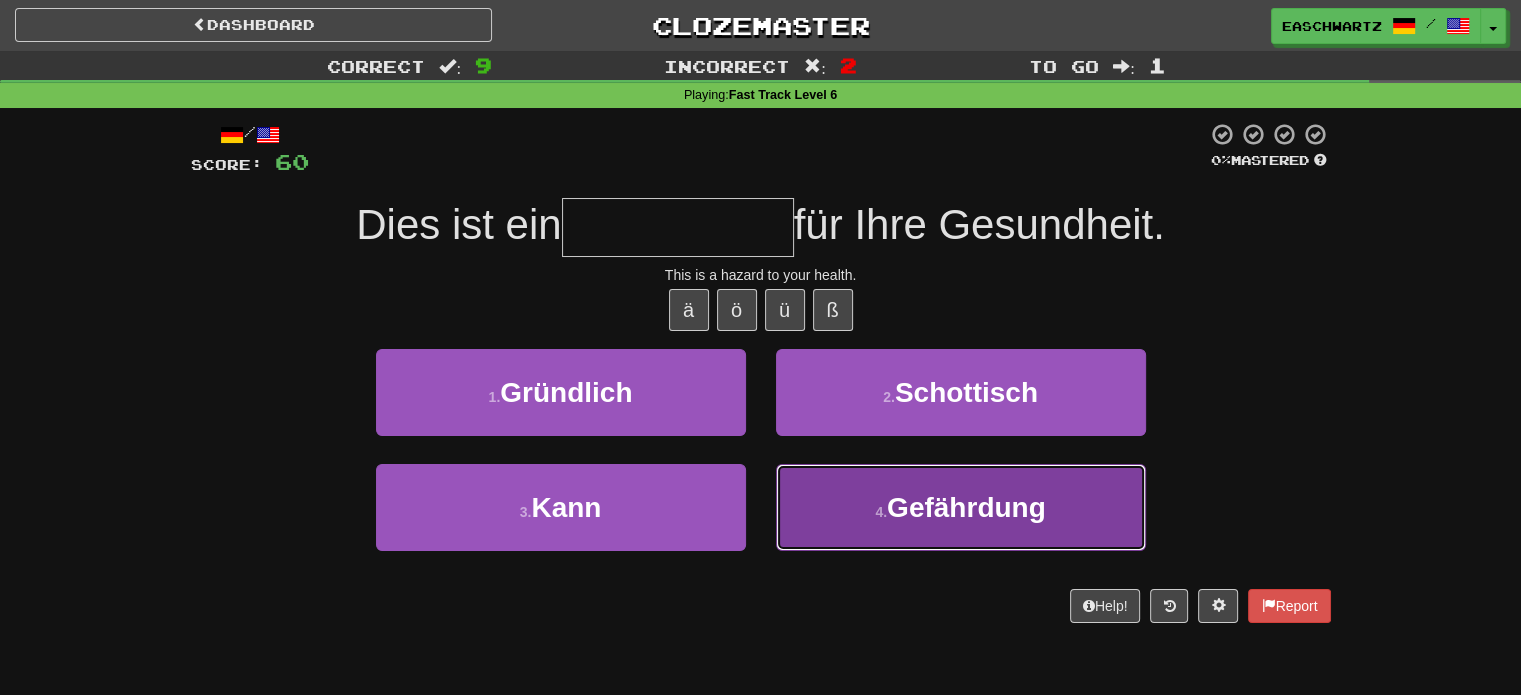 click on "Gefährdung" at bounding box center [966, 507] 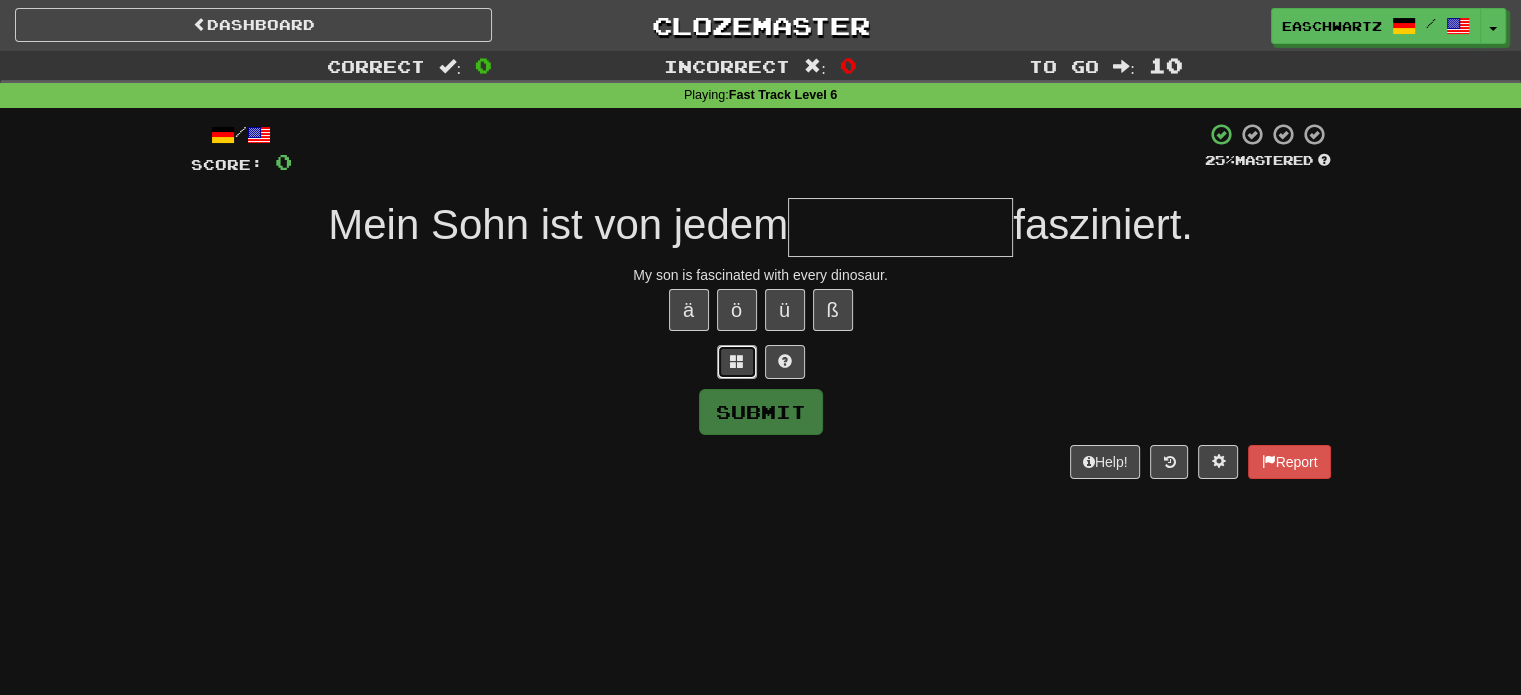click at bounding box center [737, 361] 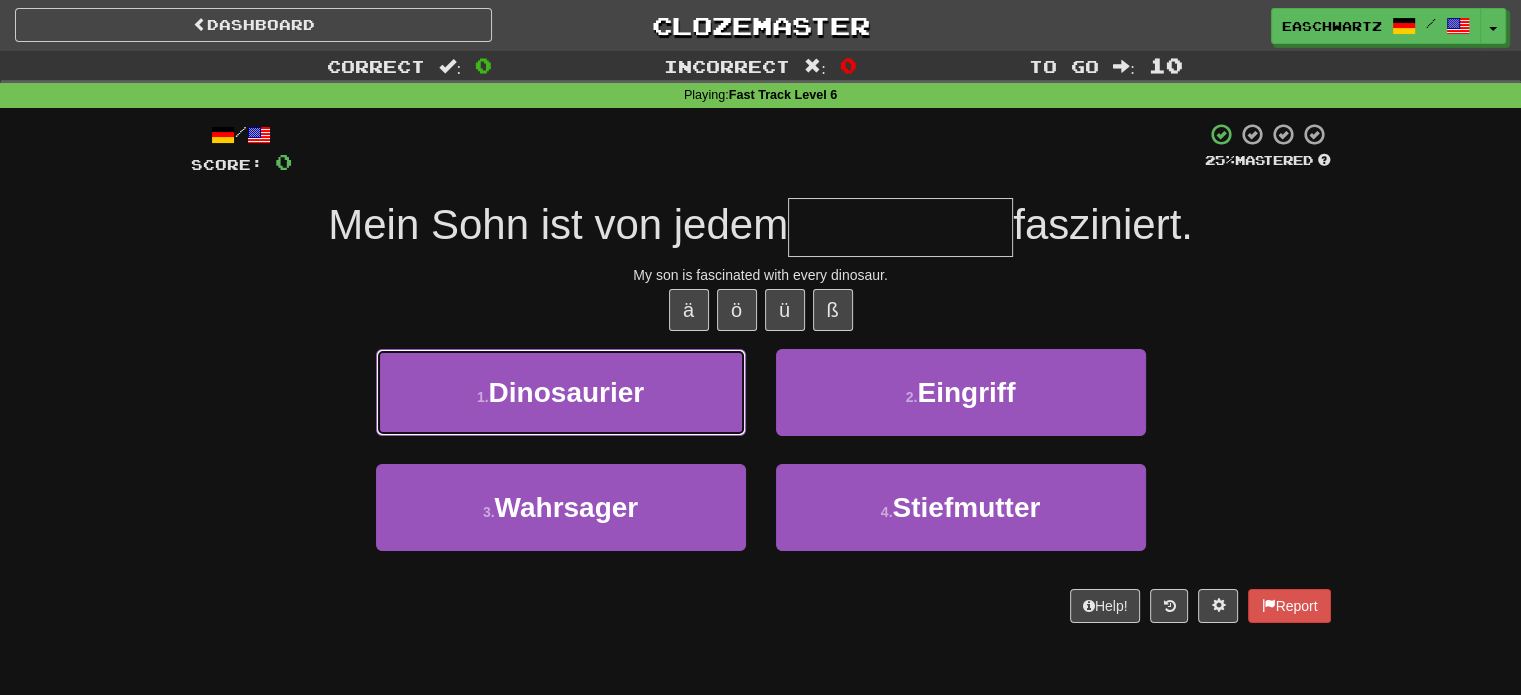 click on "1 .  Dinosaurier" at bounding box center [561, 392] 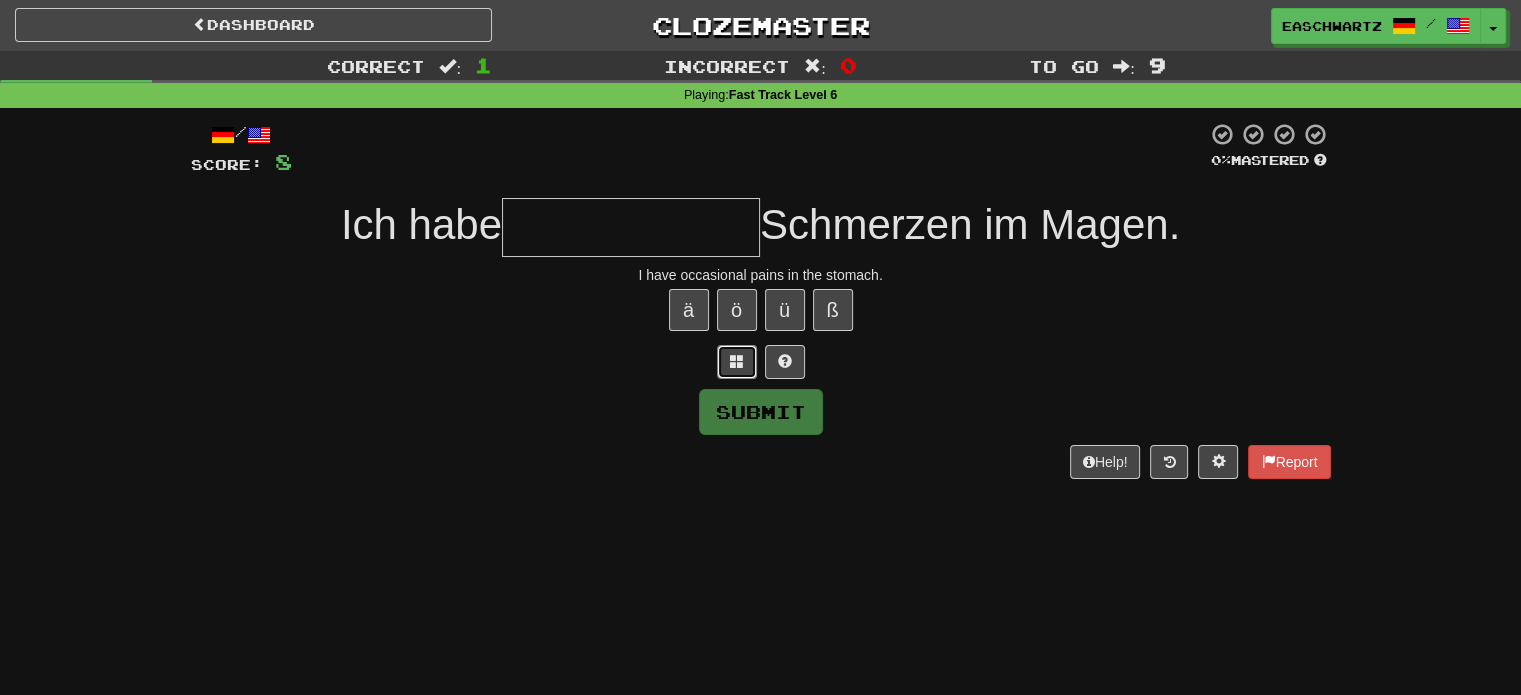 click at bounding box center (737, 361) 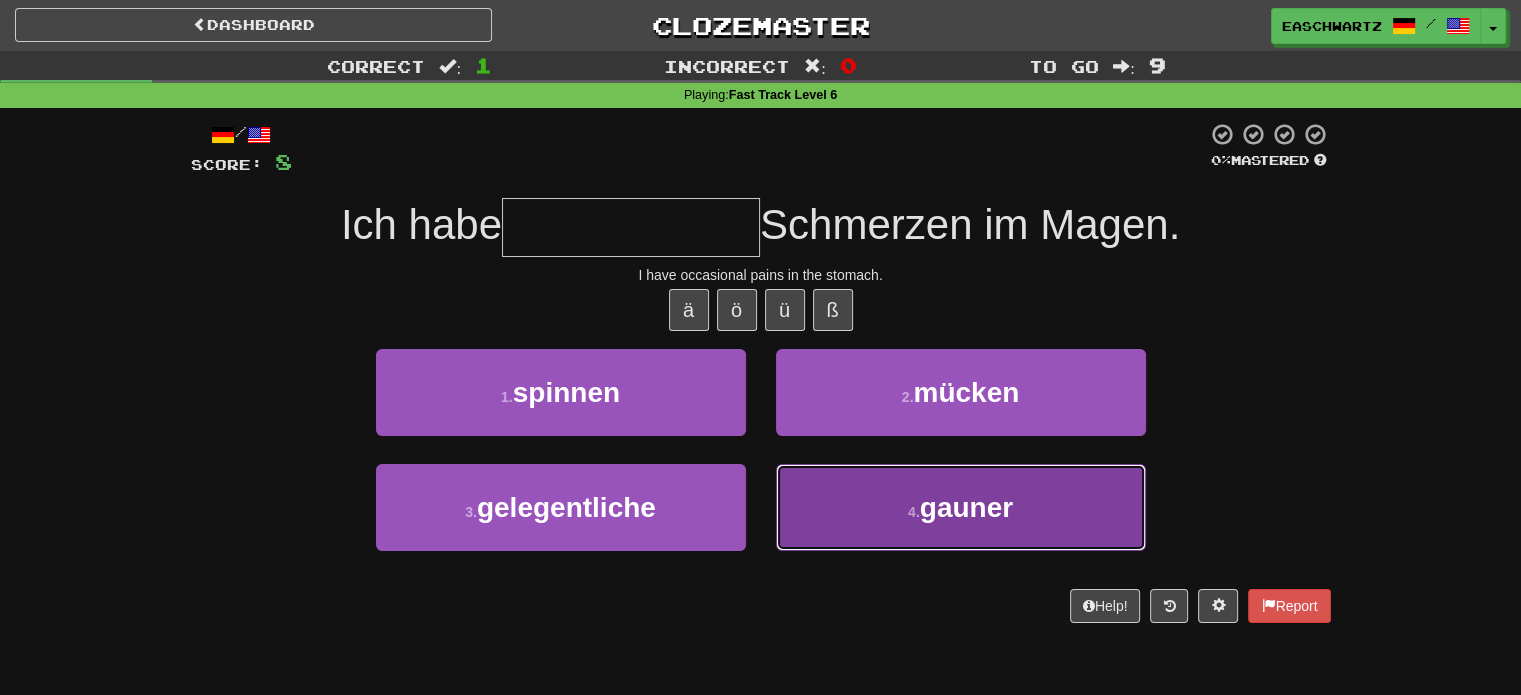 click on "4 .  gauner" at bounding box center [961, 507] 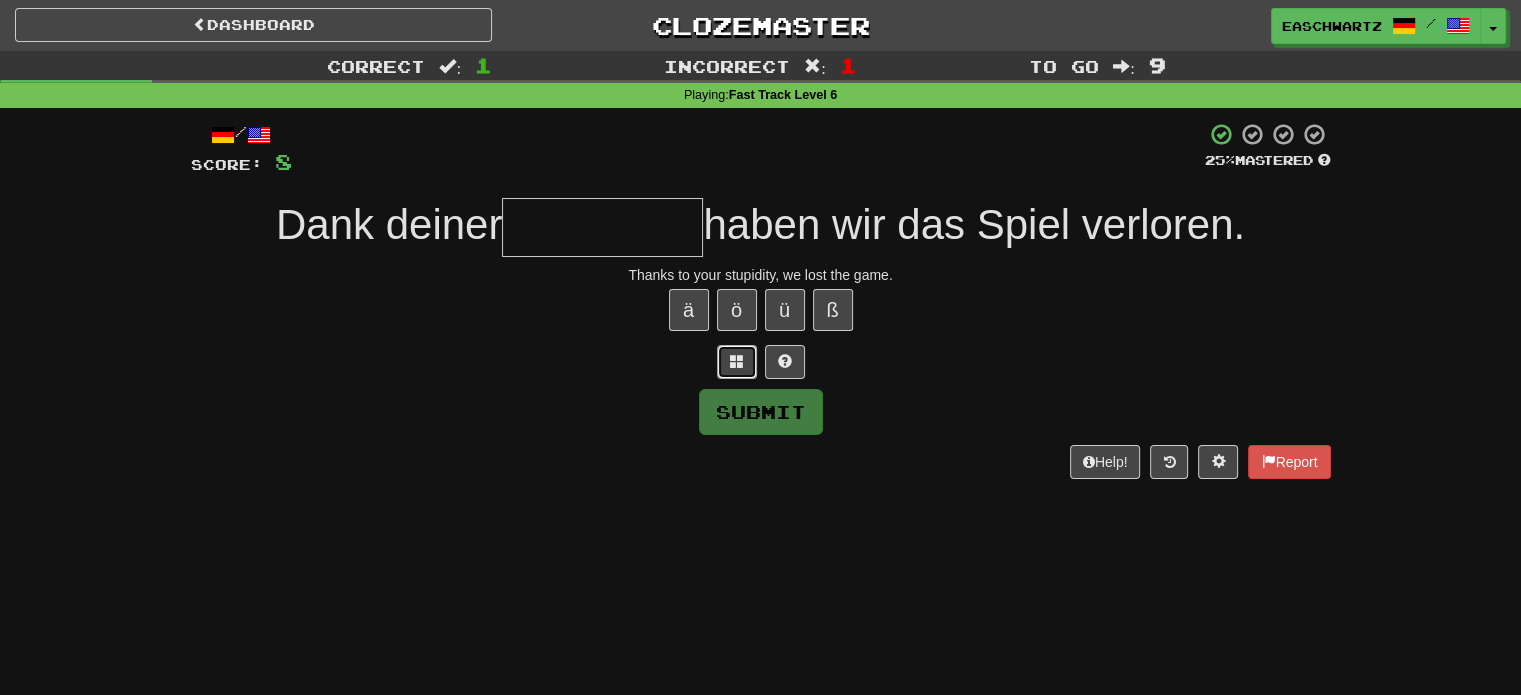 click at bounding box center [737, 361] 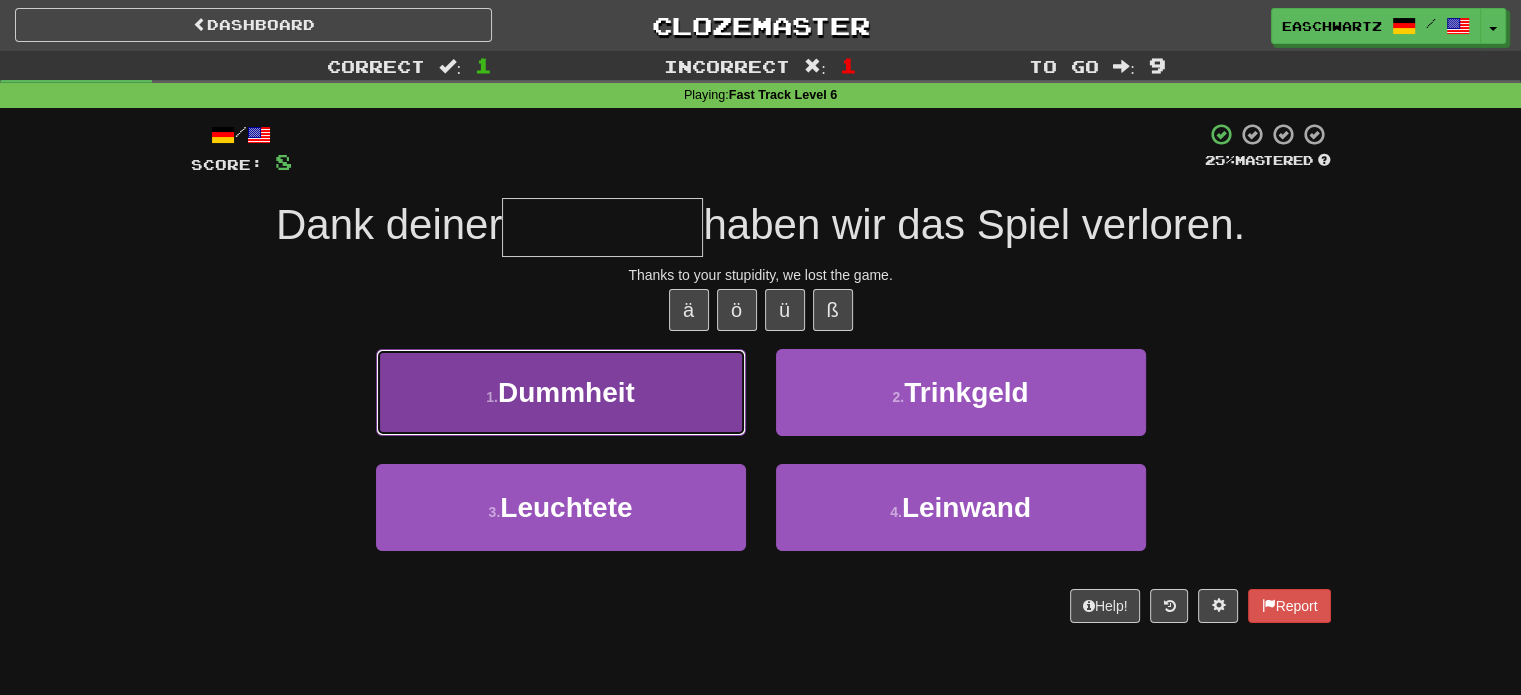 click on "1 .  Dummheit" at bounding box center [561, 392] 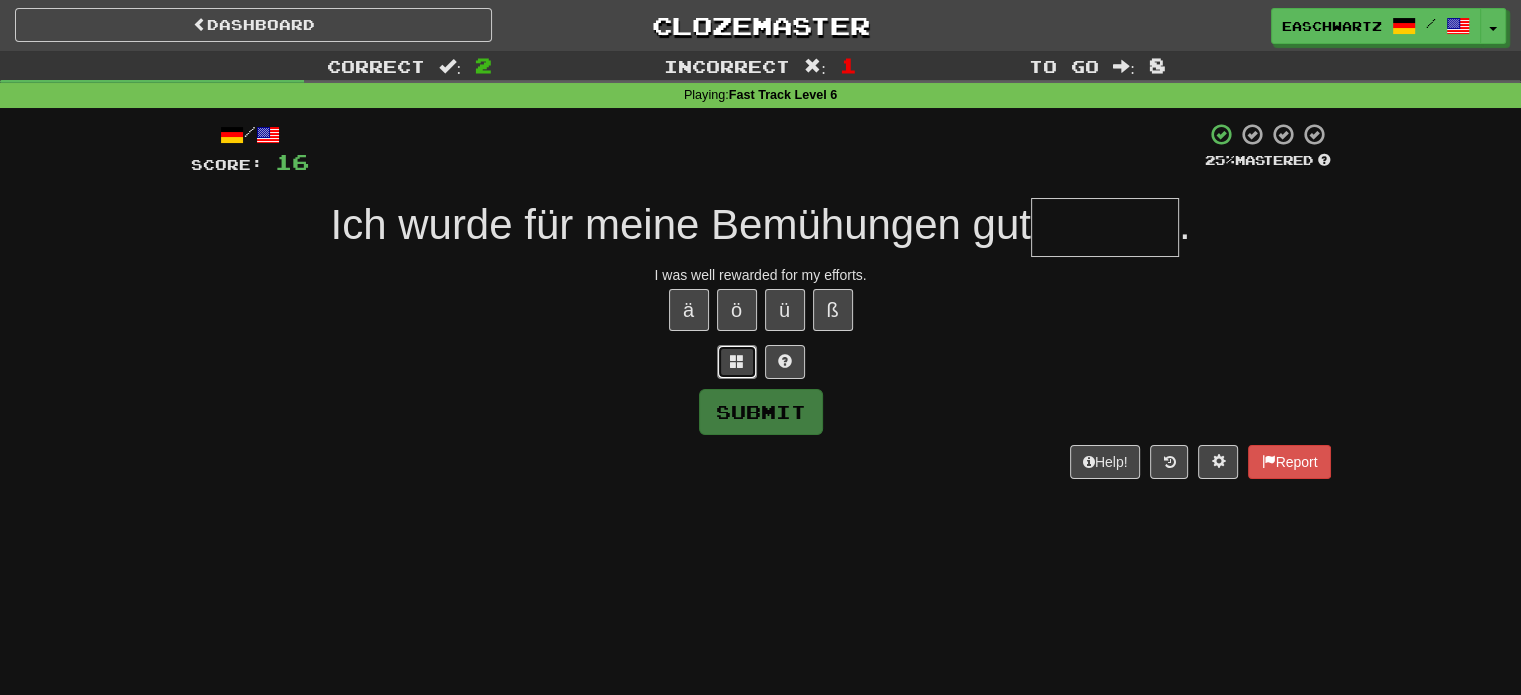 click at bounding box center (737, 362) 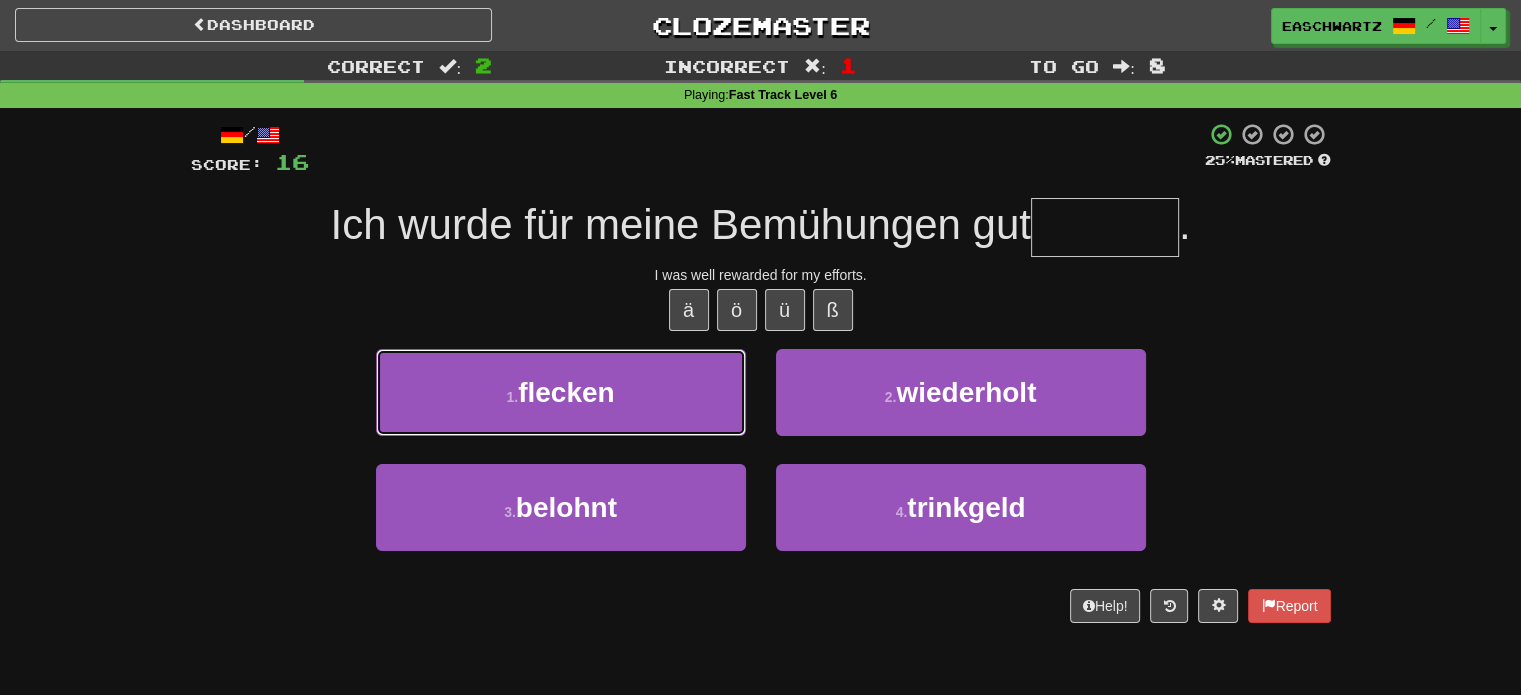 click on "1 .  flecken" at bounding box center [561, 392] 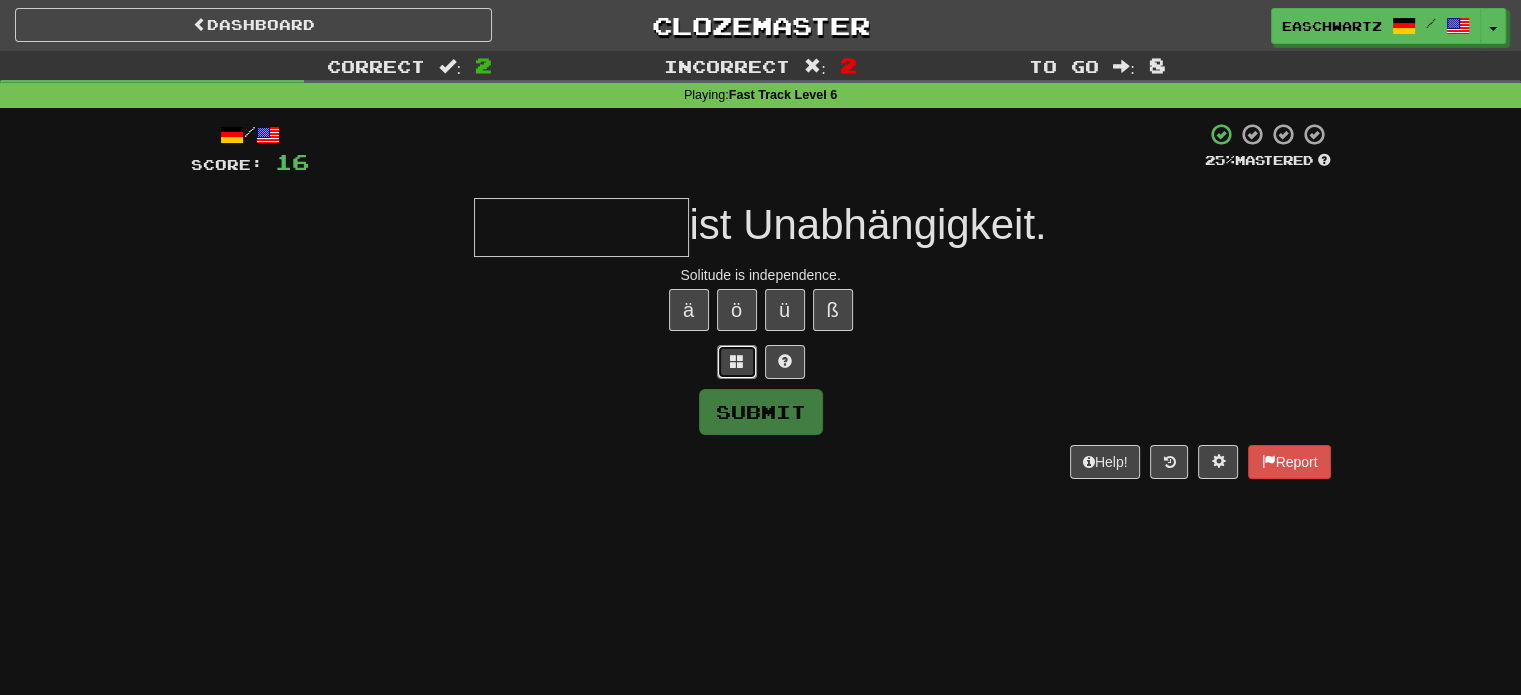 click at bounding box center (737, 362) 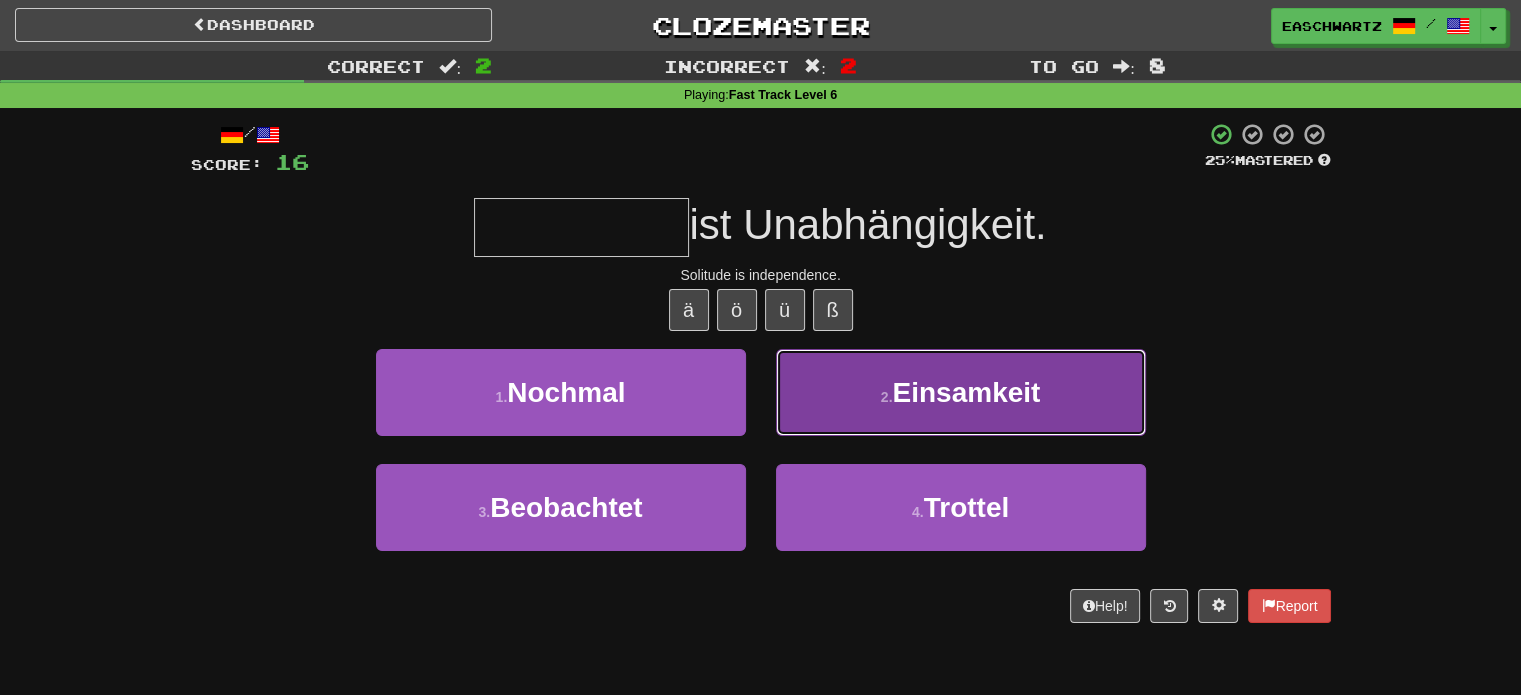 click on "2 .  Einsamkeit" at bounding box center (961, 392) 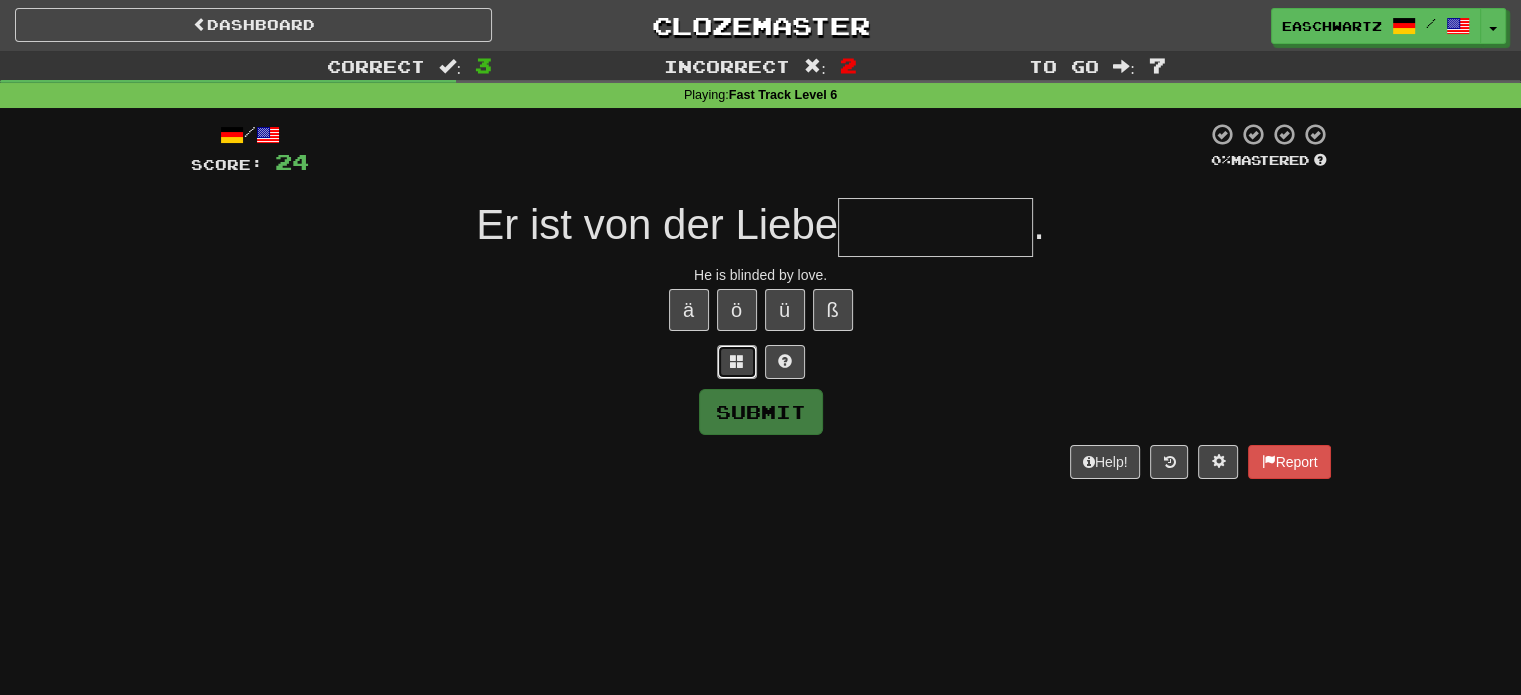 click at bounding box center [737, 361] 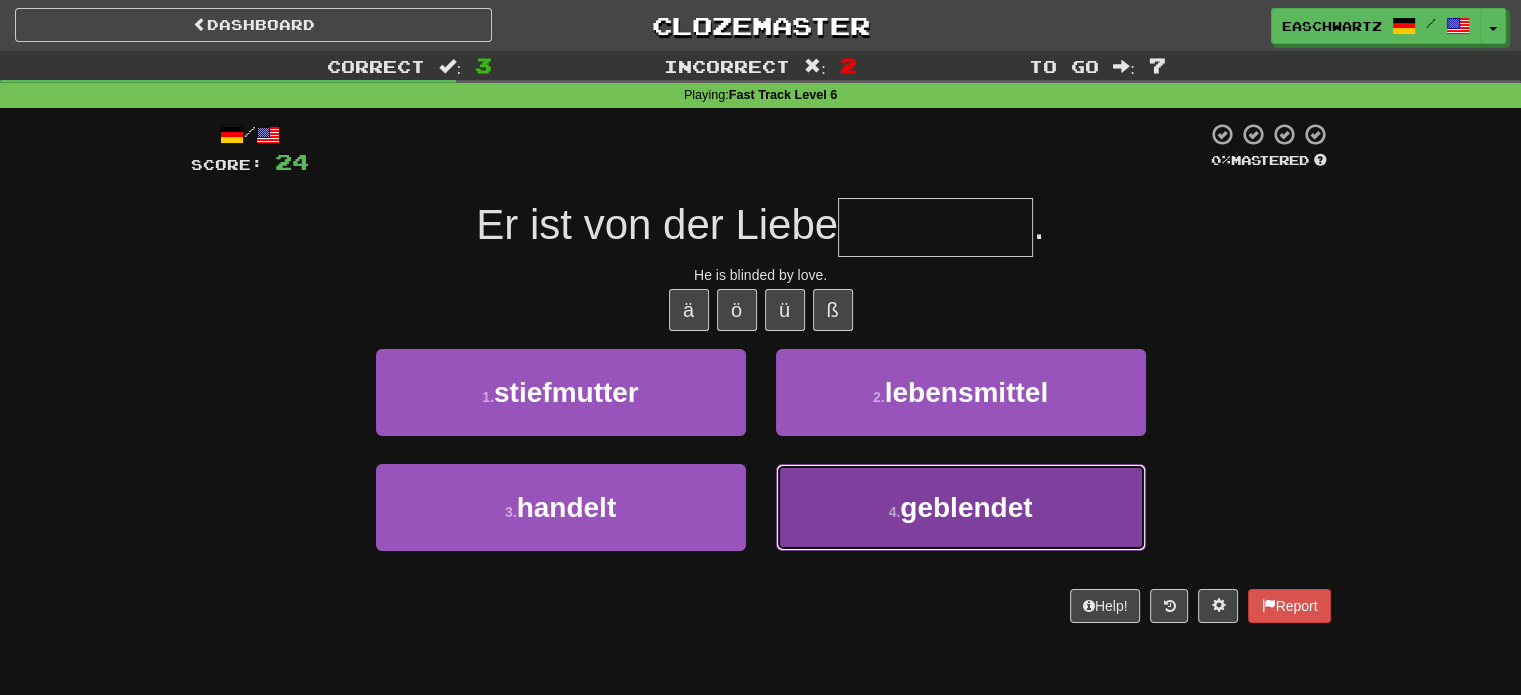 click on "4 .  geblendet" at bounding box center (961, 507) 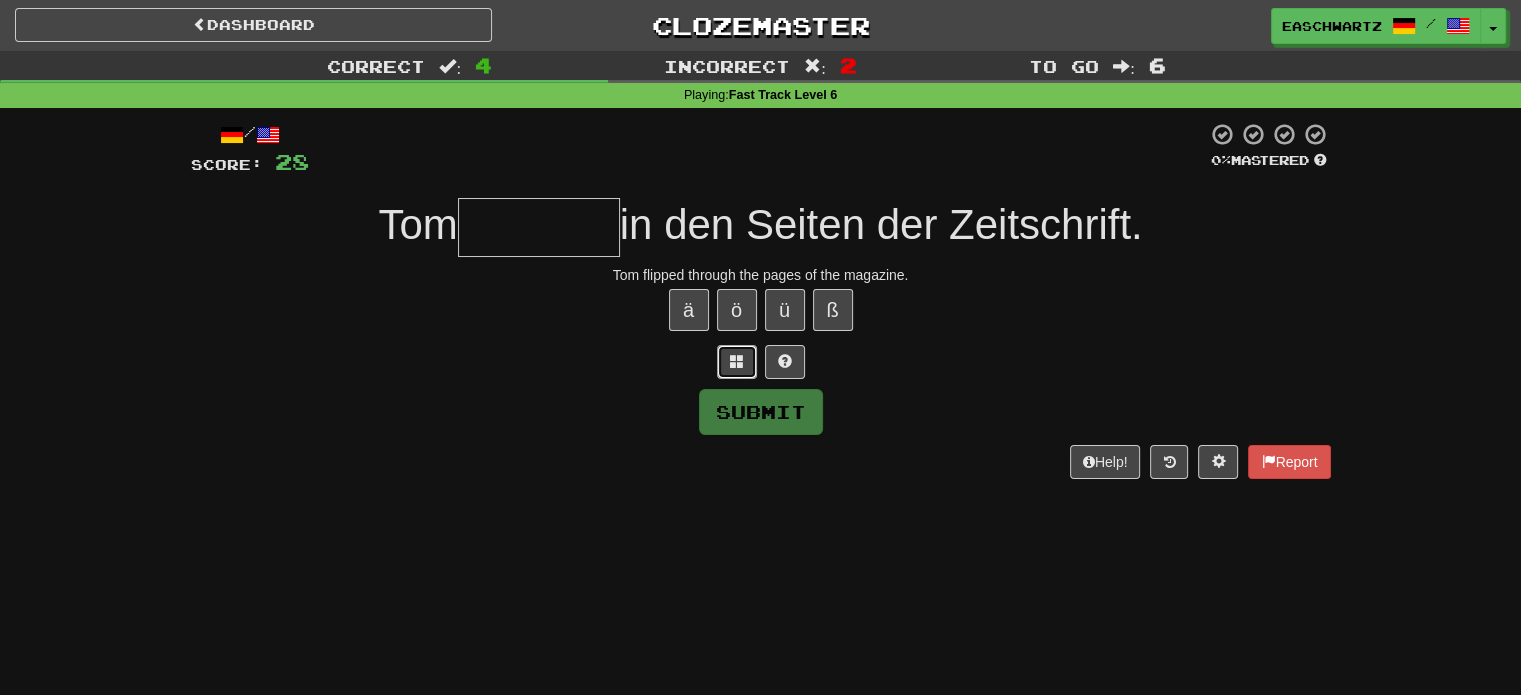 click at bounding box center (737, 361) 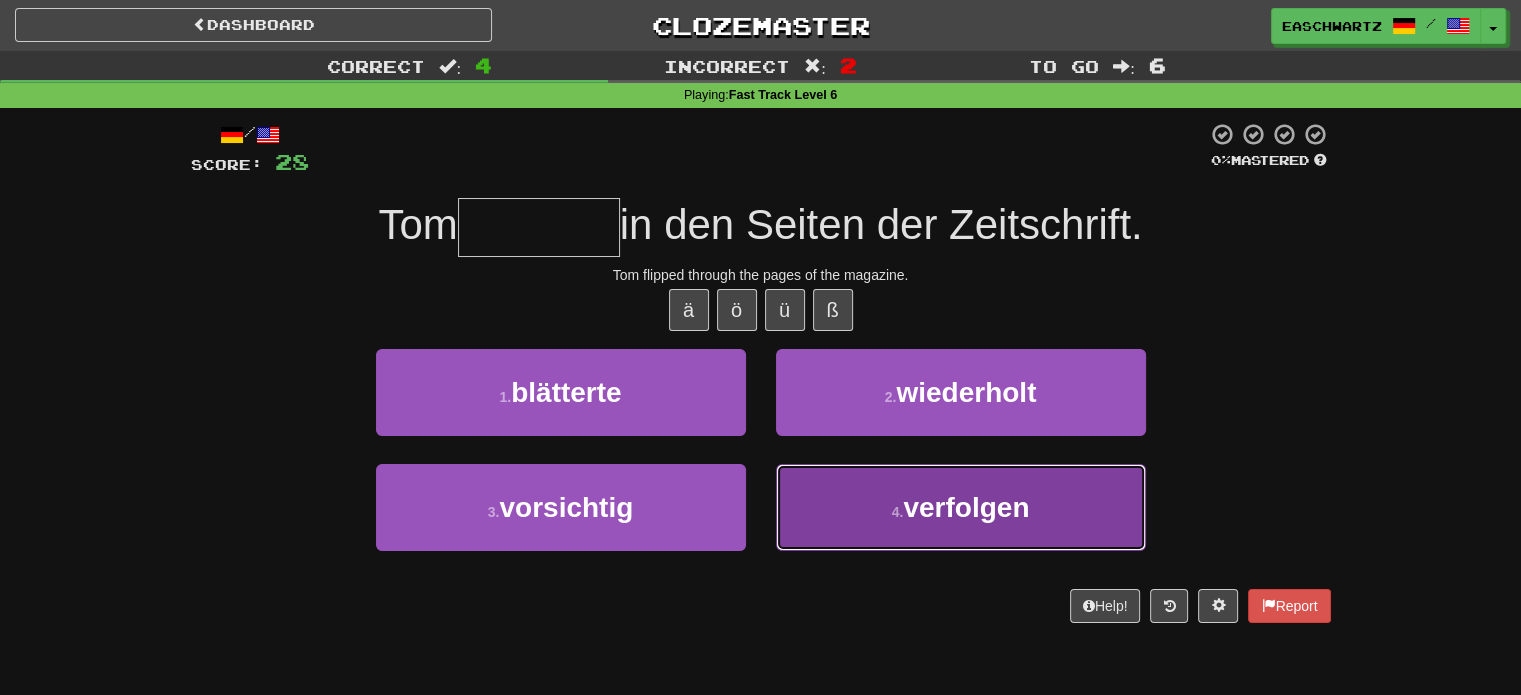 click on "4 .  verfolgen" at bounding box center [961, 507] 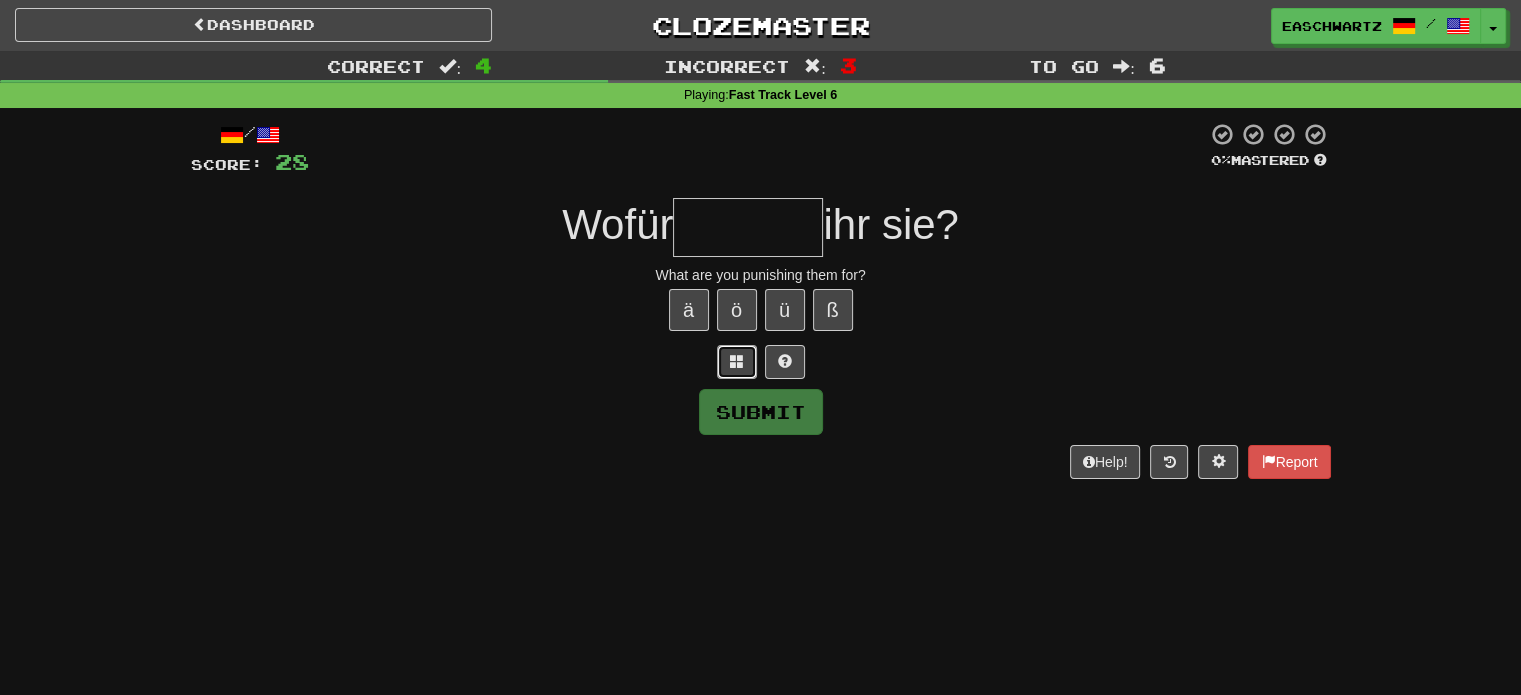 click at bounding box center (737, 362) 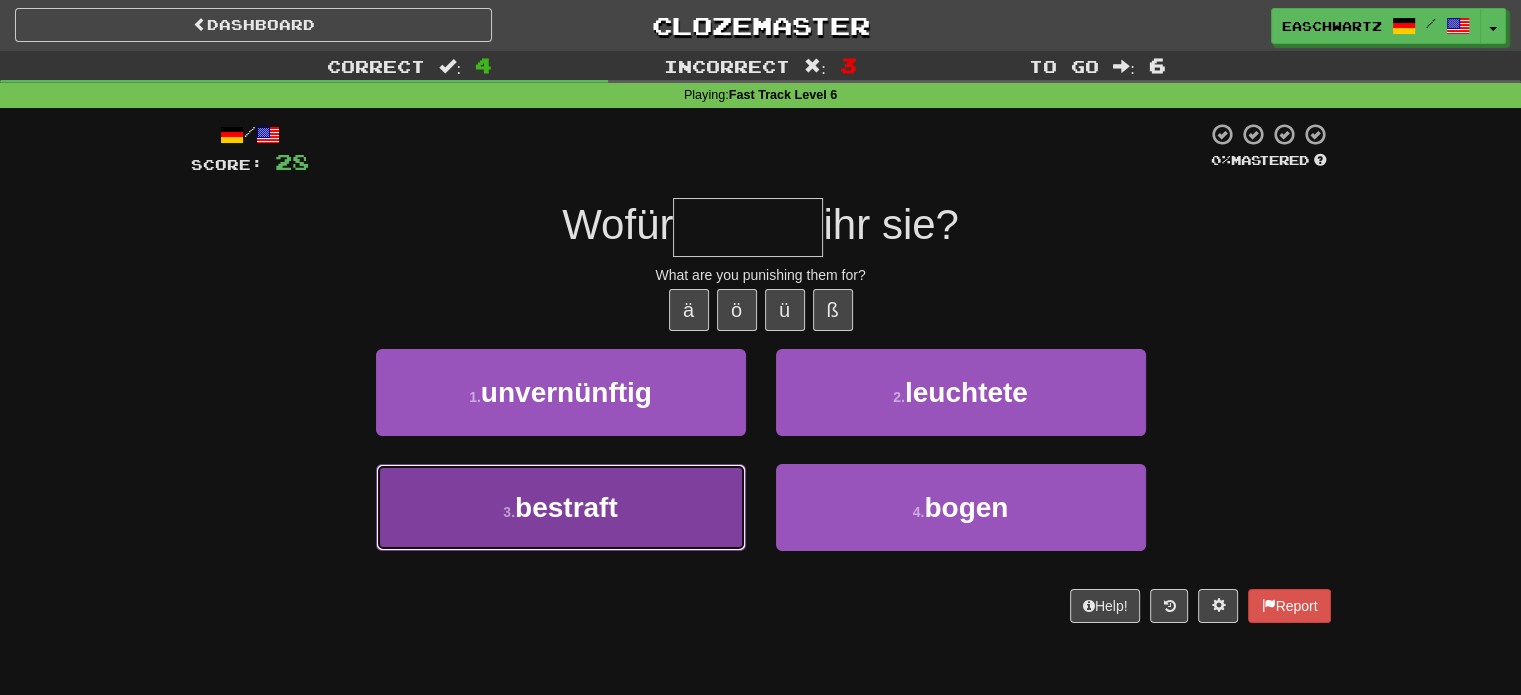 click on "bestraft" at bounding box center (566, 507) 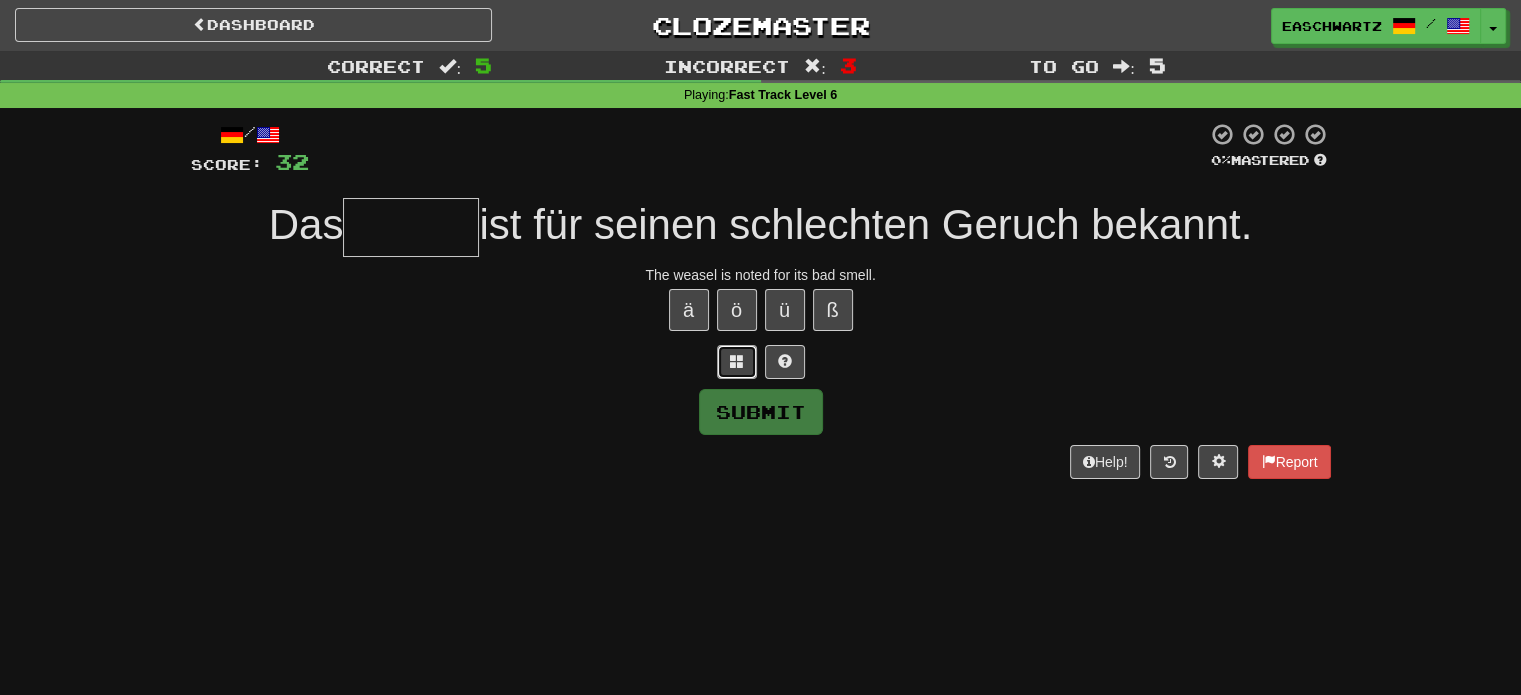 click at bounding box center [737, 361] 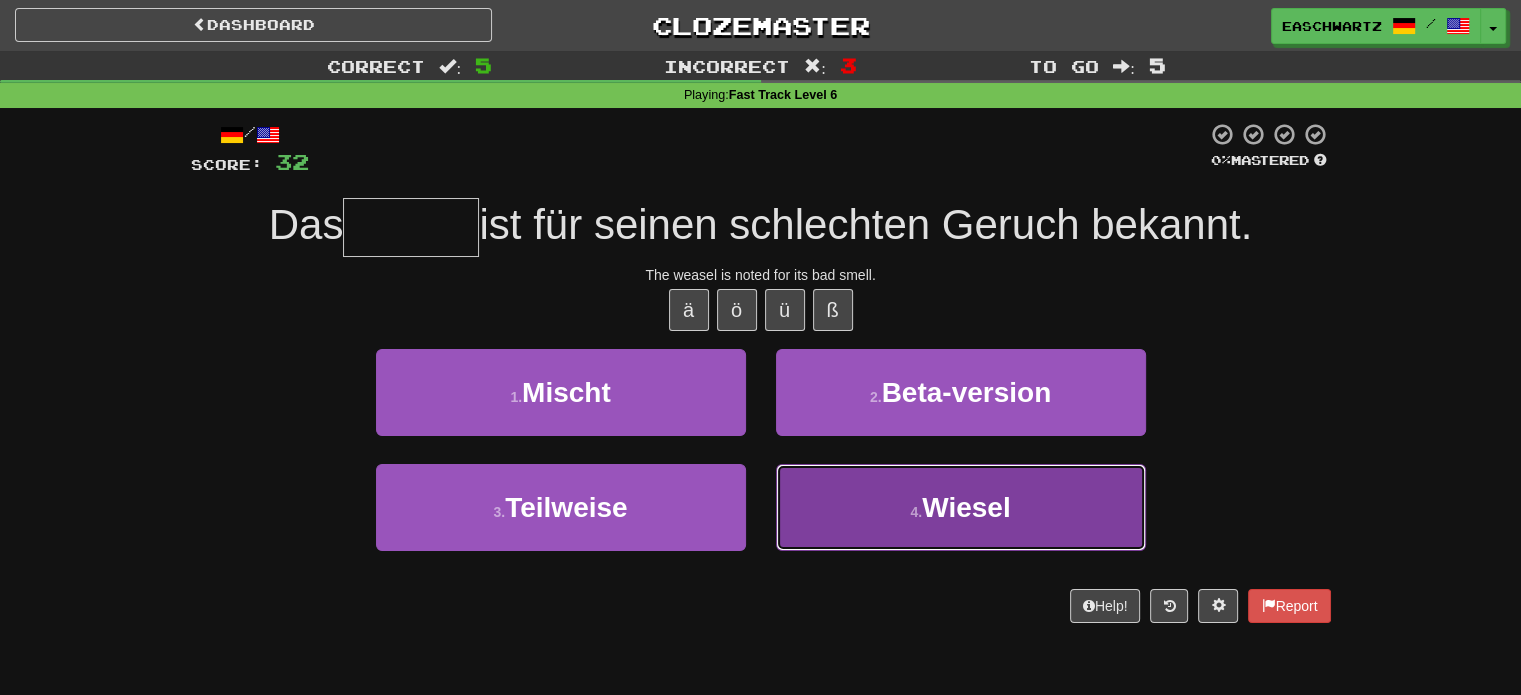 click on "Wiesel" at bounding box center [966, 507] 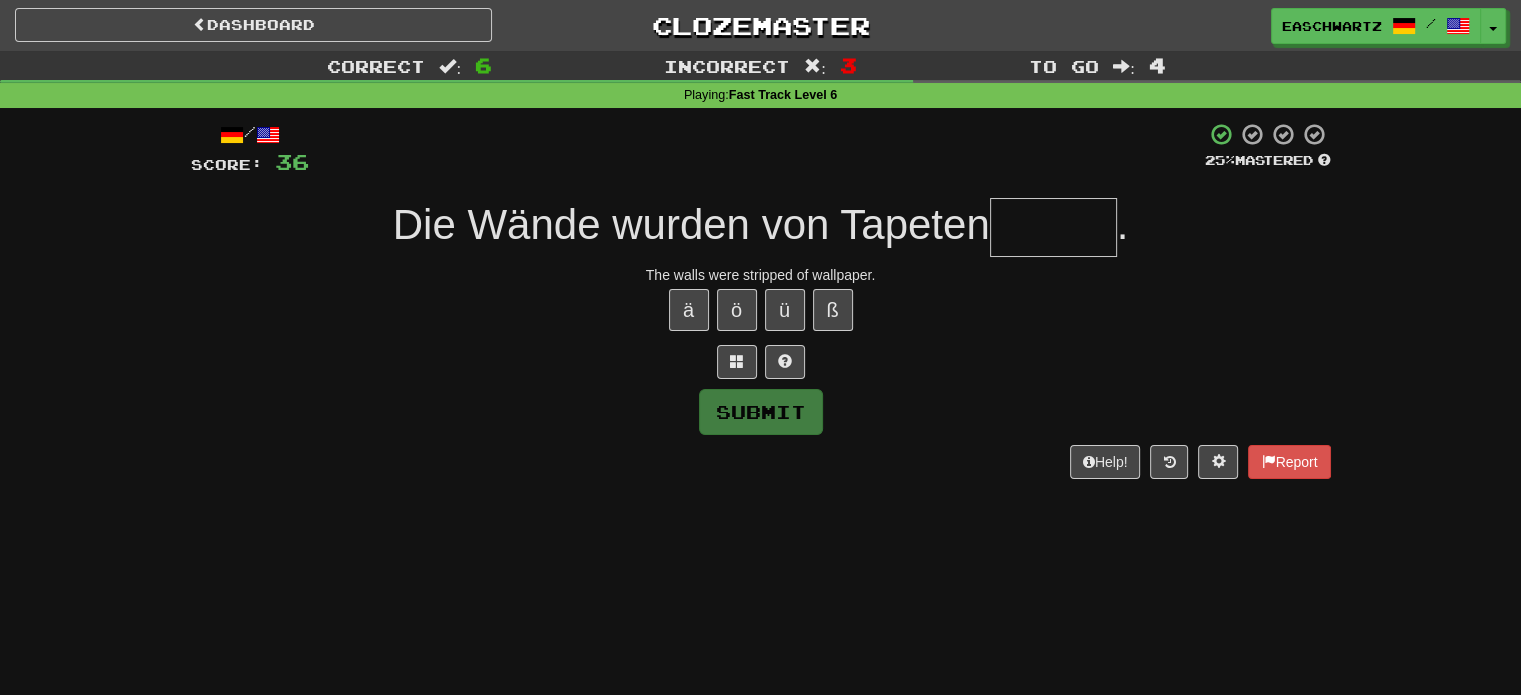 click on "/  Score:   36 25 %  Mastered Die Wände wurden von Tapeten  . The walls were stripped of wallpaper. ä ö ü ß Submit  Help!  Report" at bounding box center [761, 300] 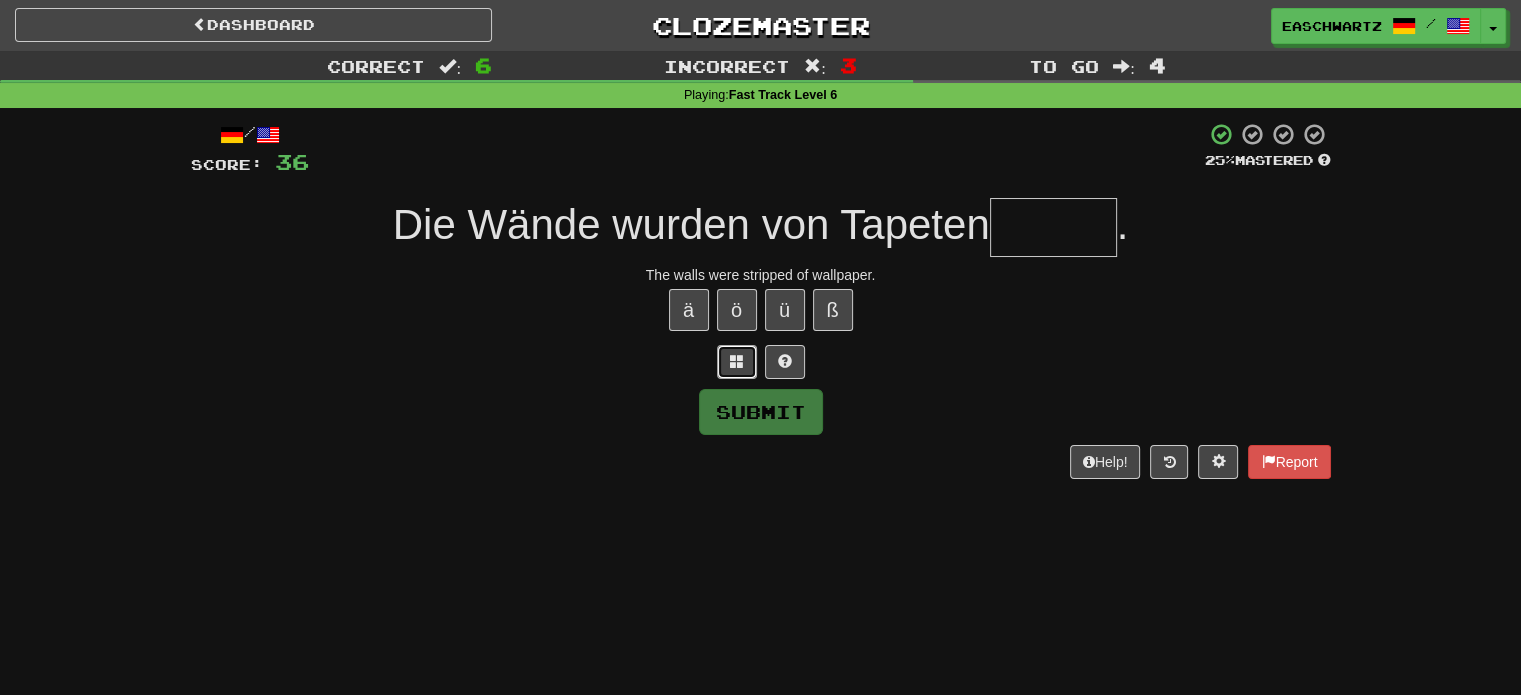 click at bounding box center (737, 362) 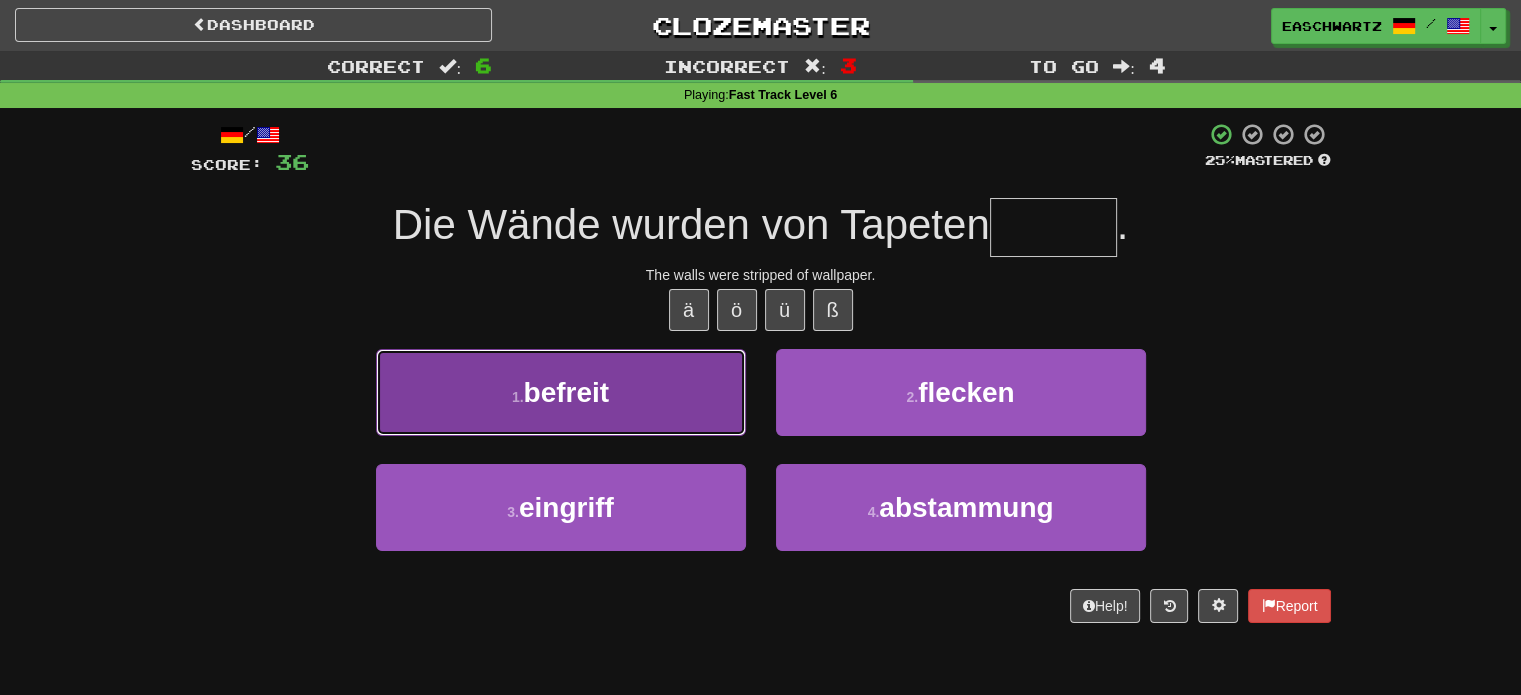 click on "1 .  befreit" at bounding box center [561, 392] 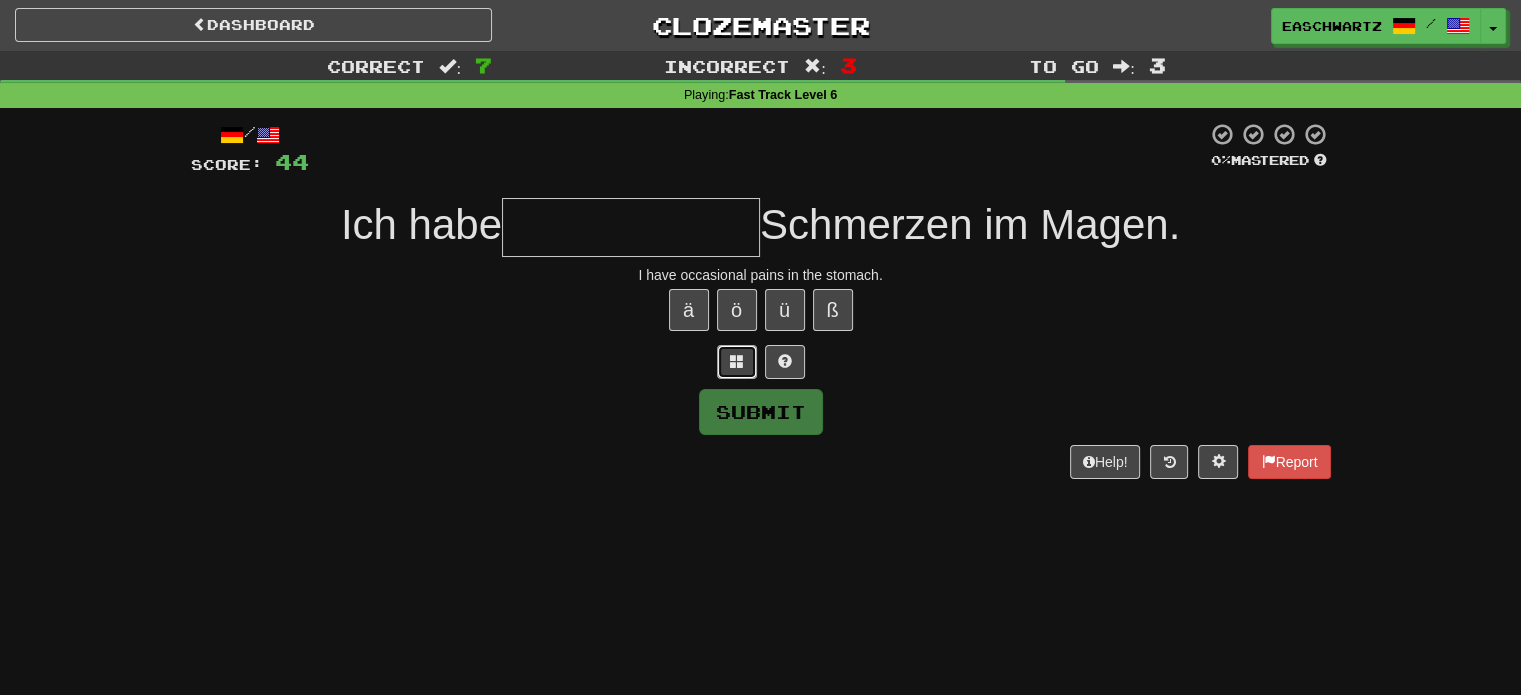click at bounding box center (737, 362) 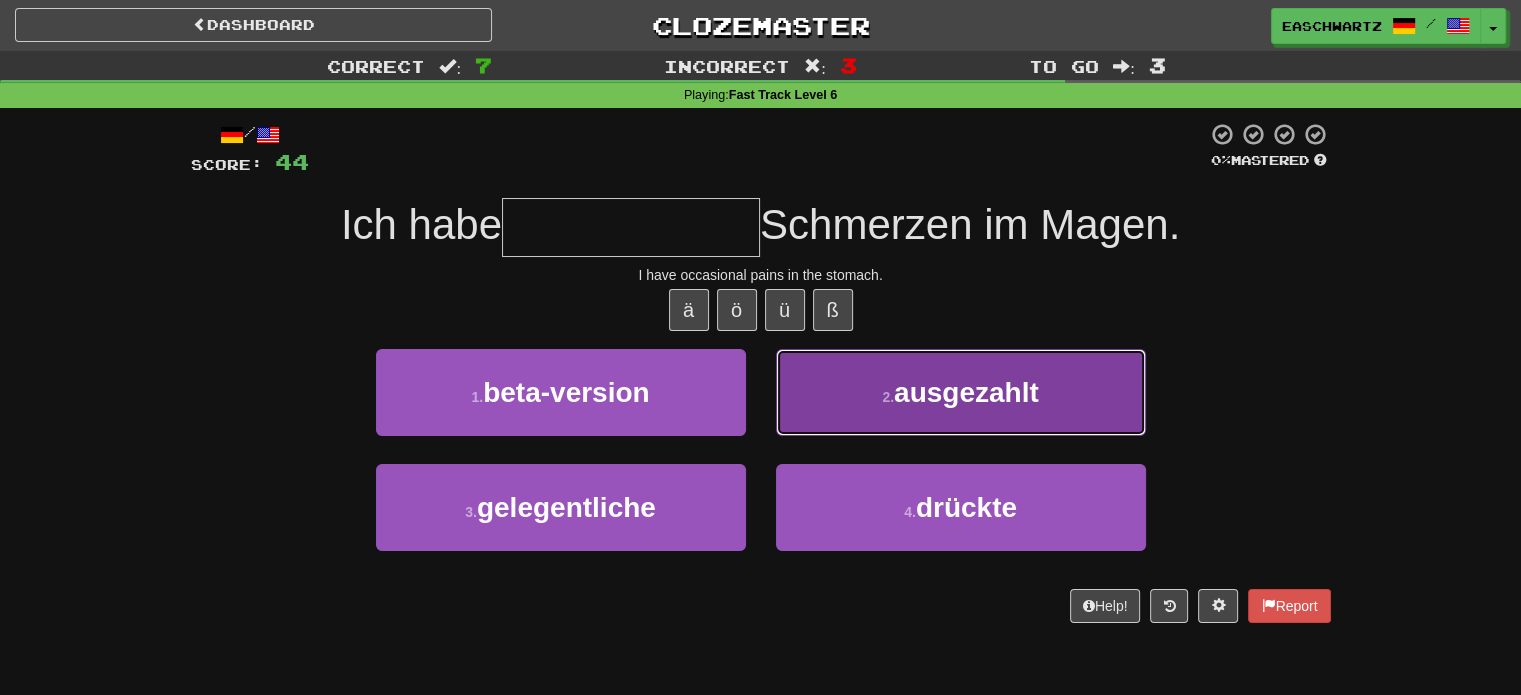 click on "ausgezahlt" at bounding box center (966, 392) 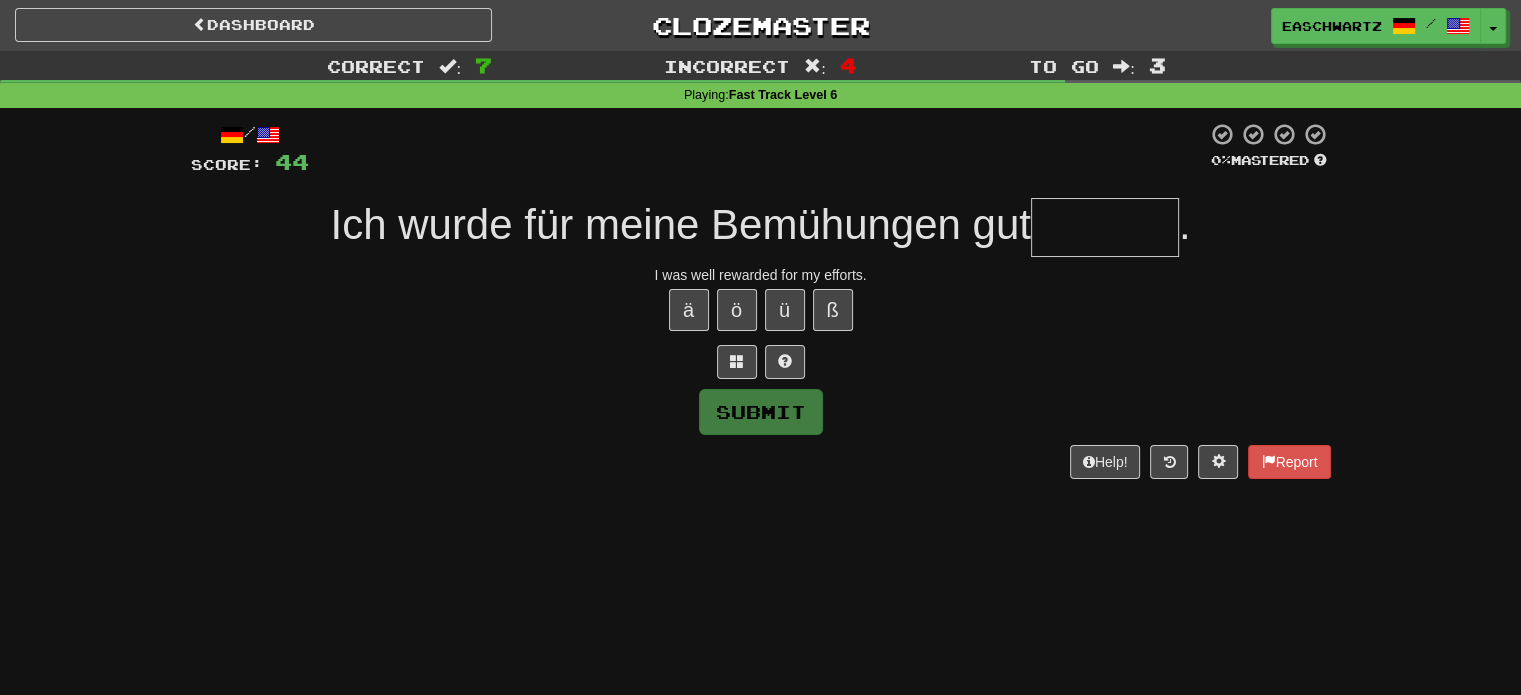 click on "/  Score:   44 0 %  Mastered Ich wurde für meine Bemühungen gut  . I was well rewarded for my efforts. ä ö ü ß Submit  Help!  Report" at bounding box center [761, 300] 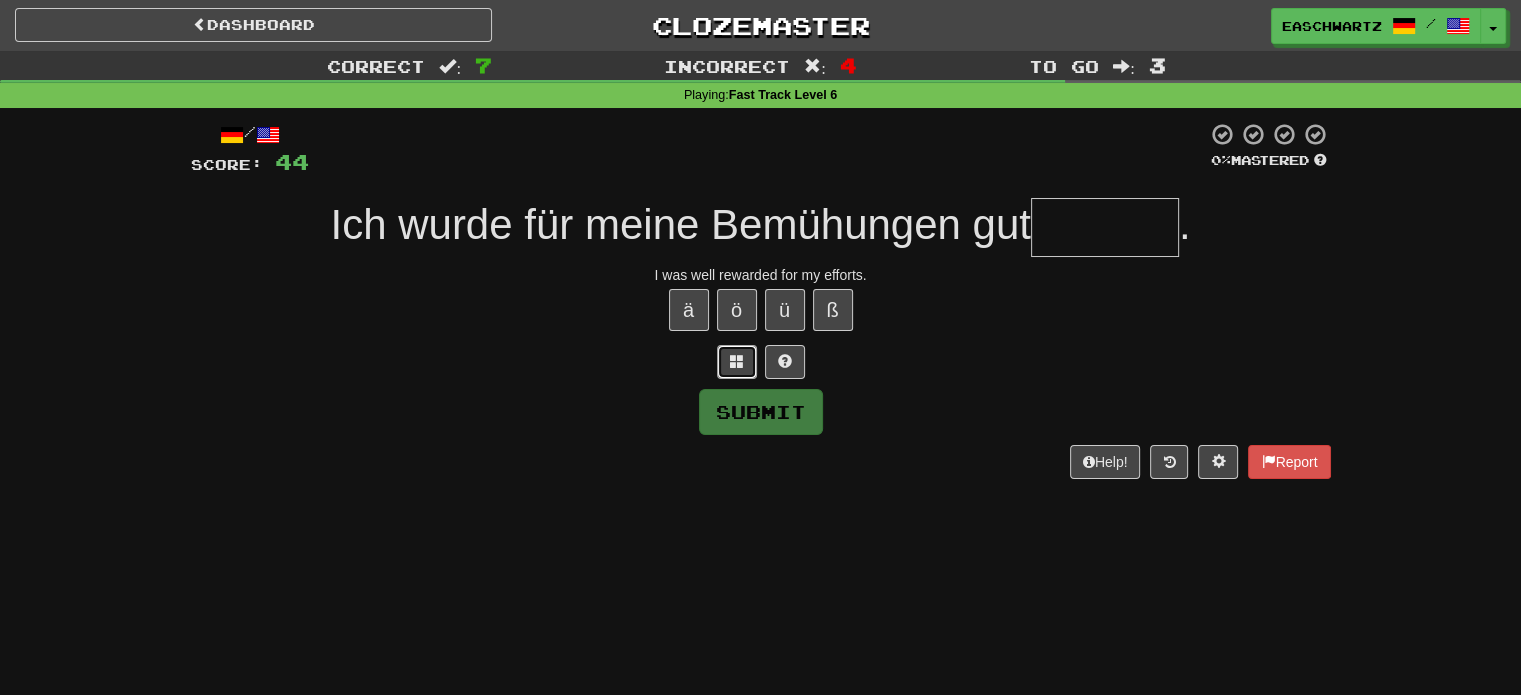 click at bounding box center [737, 362] 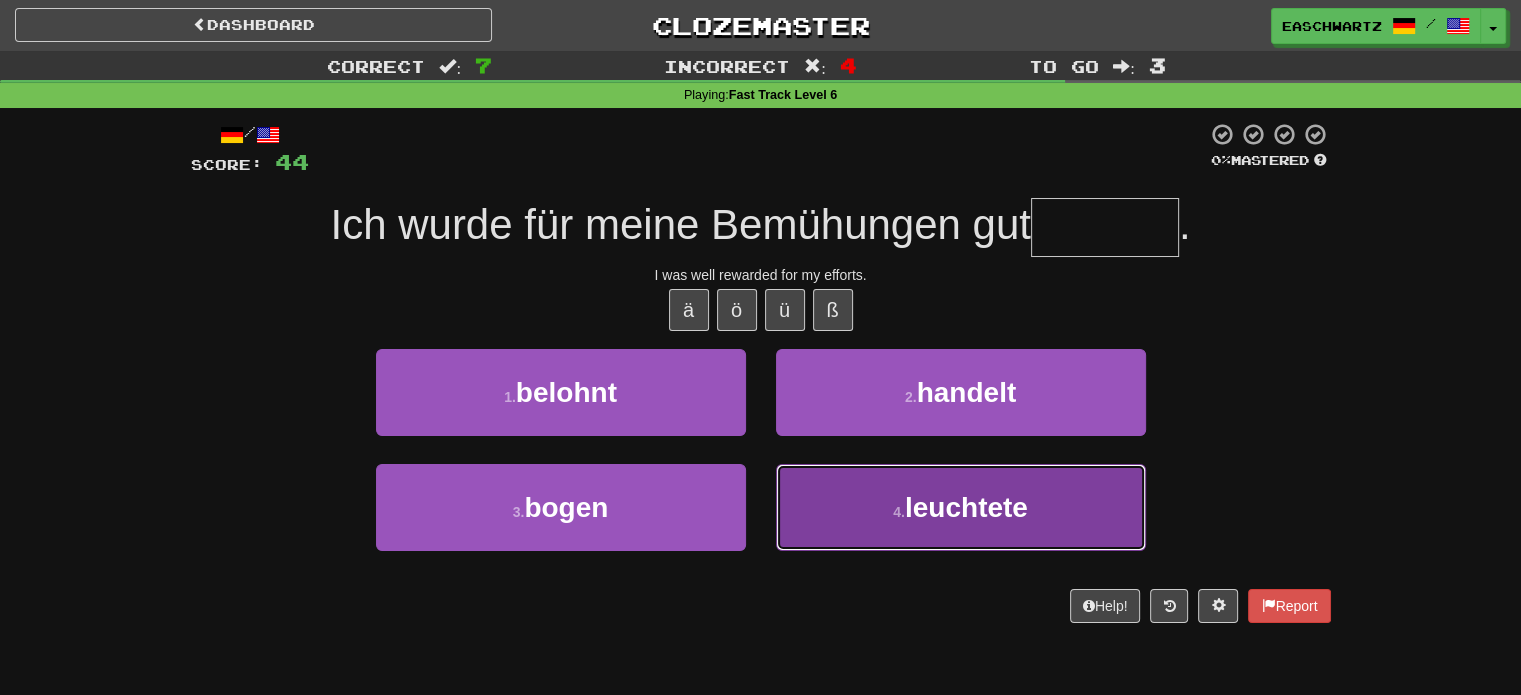 click on "leuchtete" at bounding box center (966, 507) 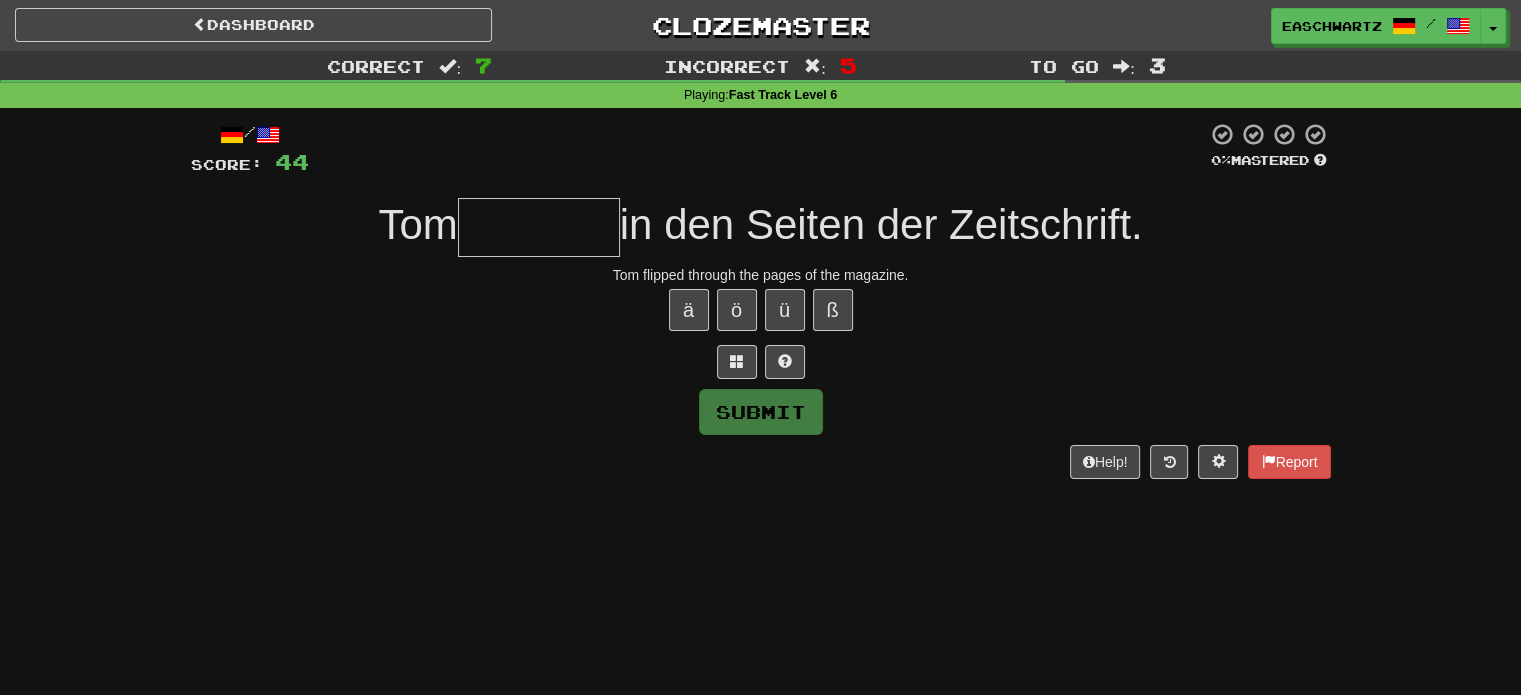 click on "/  Score:   44 0 %  Mastered [PERSON]   in den Seiten der Zeitschrift. [PERSON] flipped through the pages of the magazine. ä ö ü ß Submit  Help!  Report" at bounding box center [761, 300] 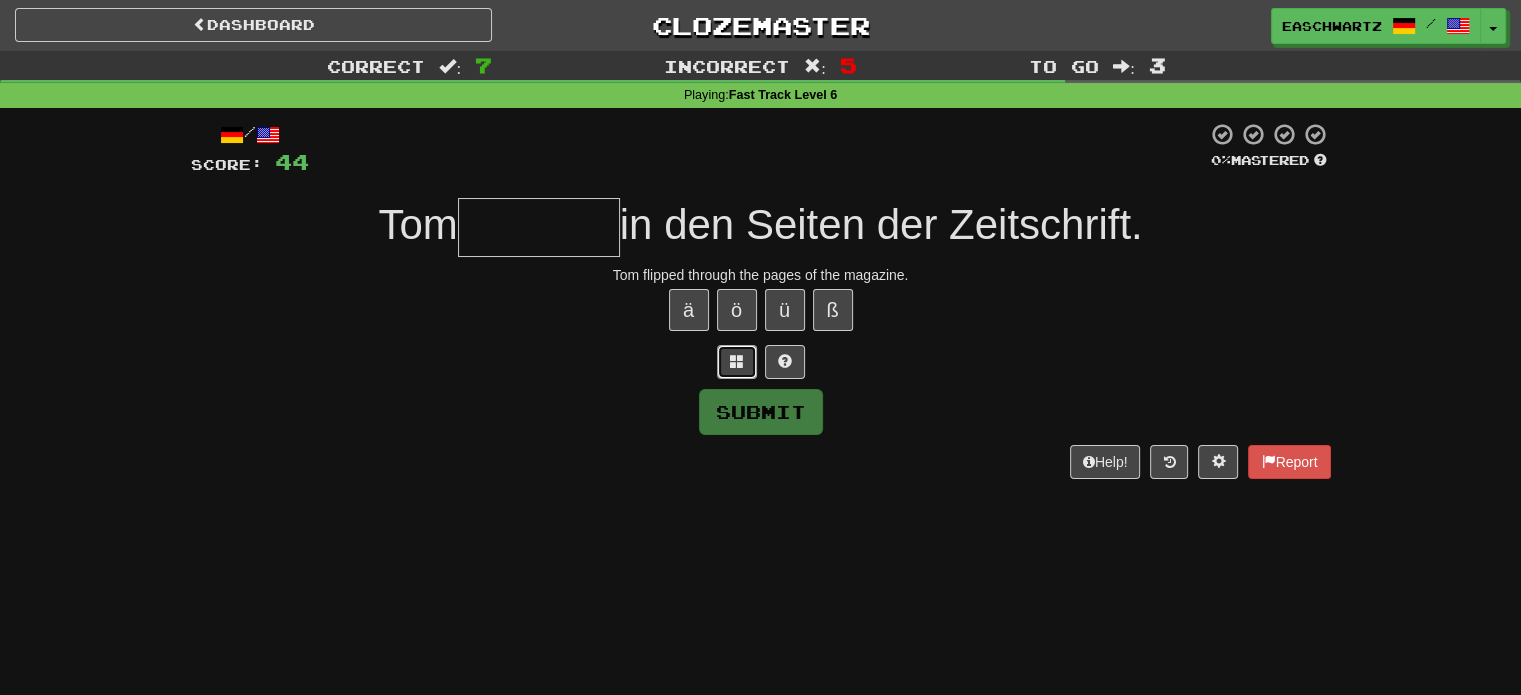click at bounding box center (737, 362) 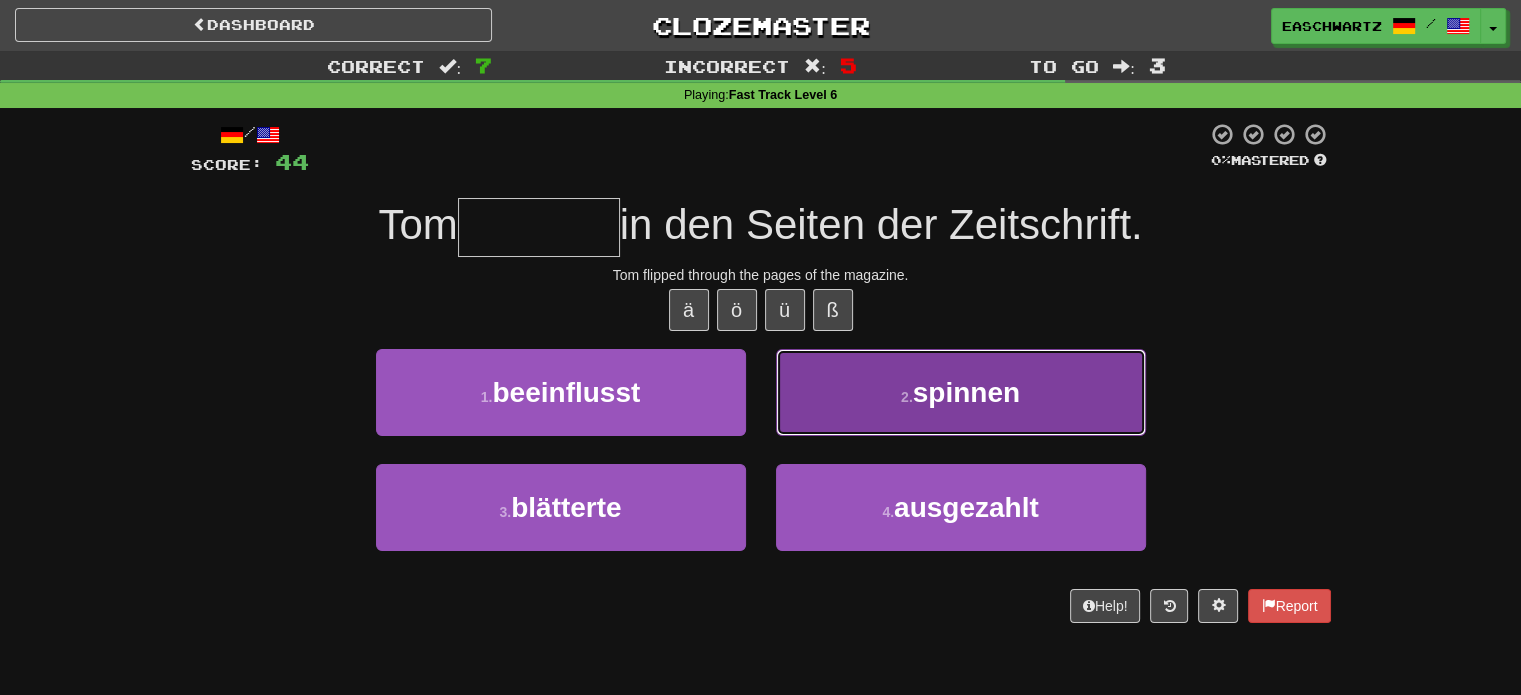 click on "2 .  spinnen" at bounding box center (961, 392) 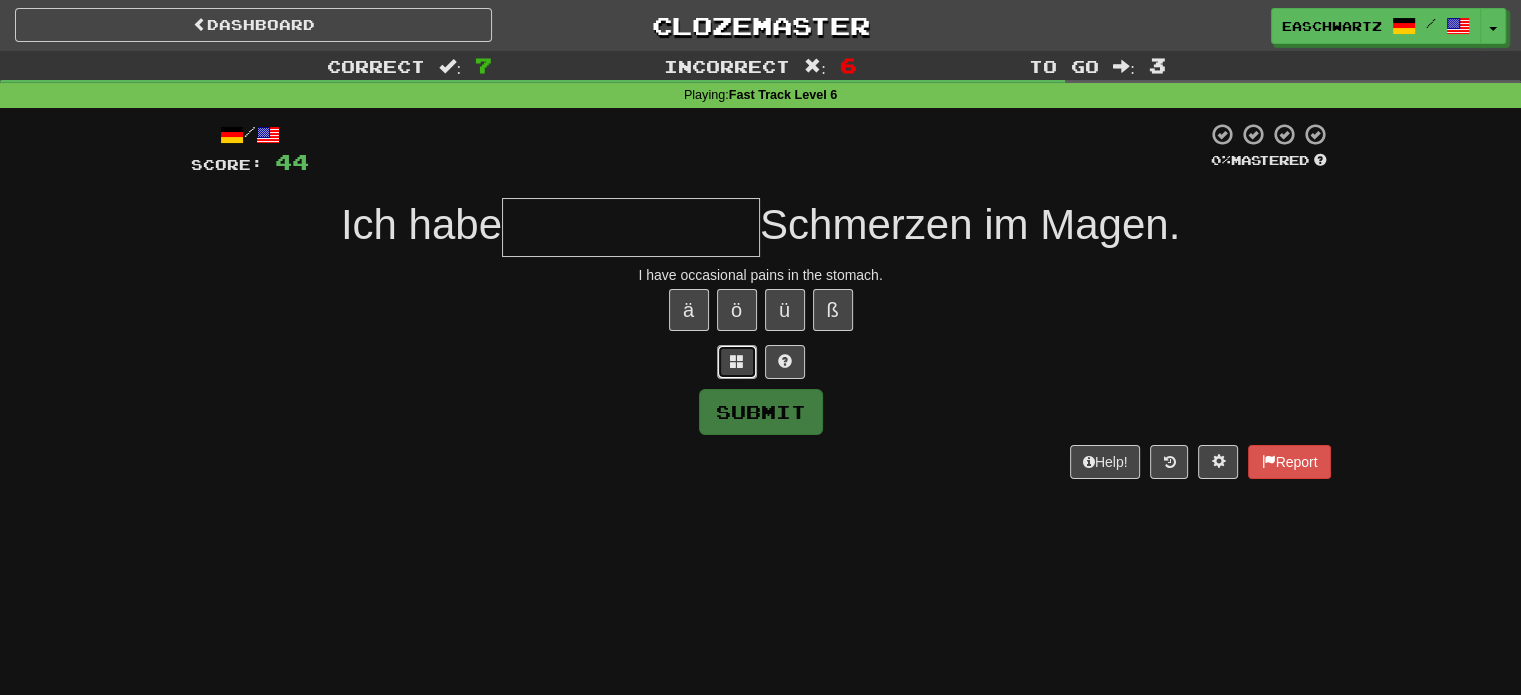 click at bounding box center [737, 361] 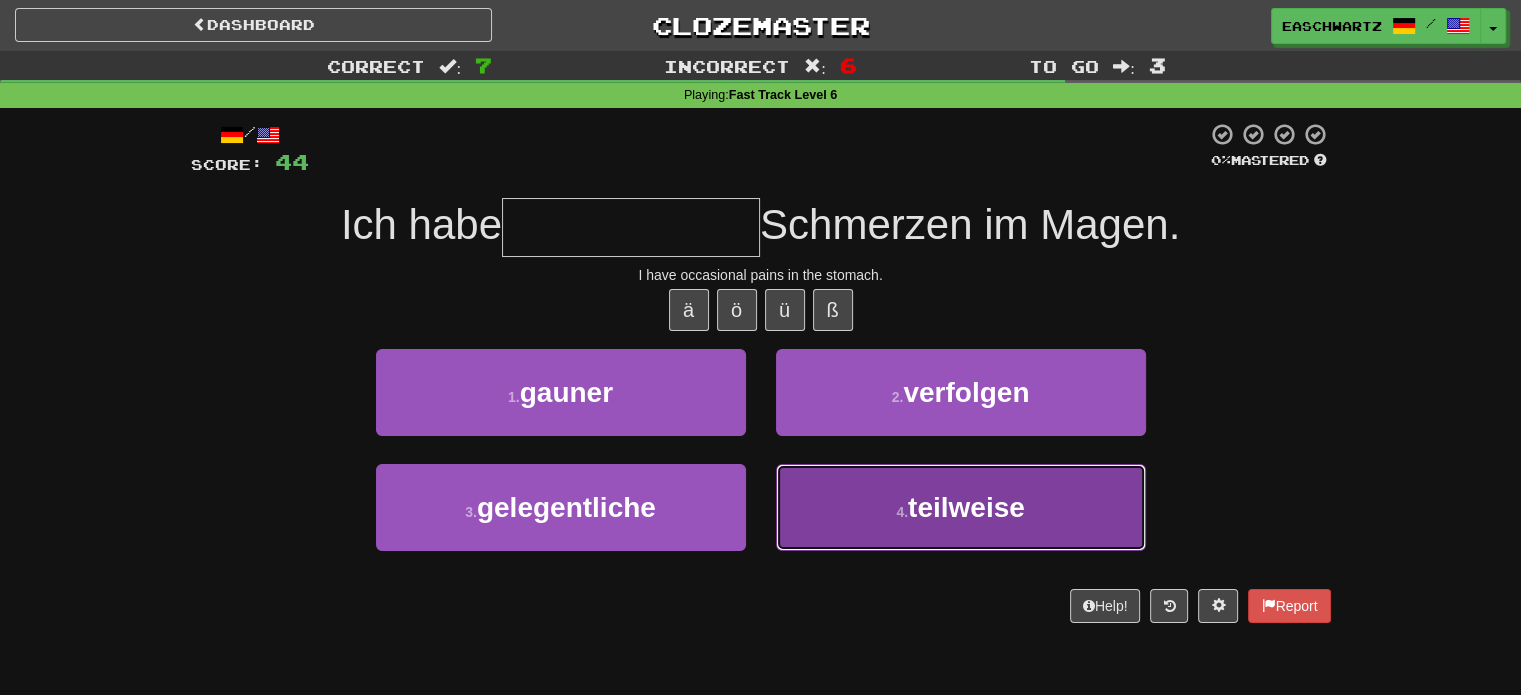 click on "4 .  teilweise" at bounding box center [961, 507] 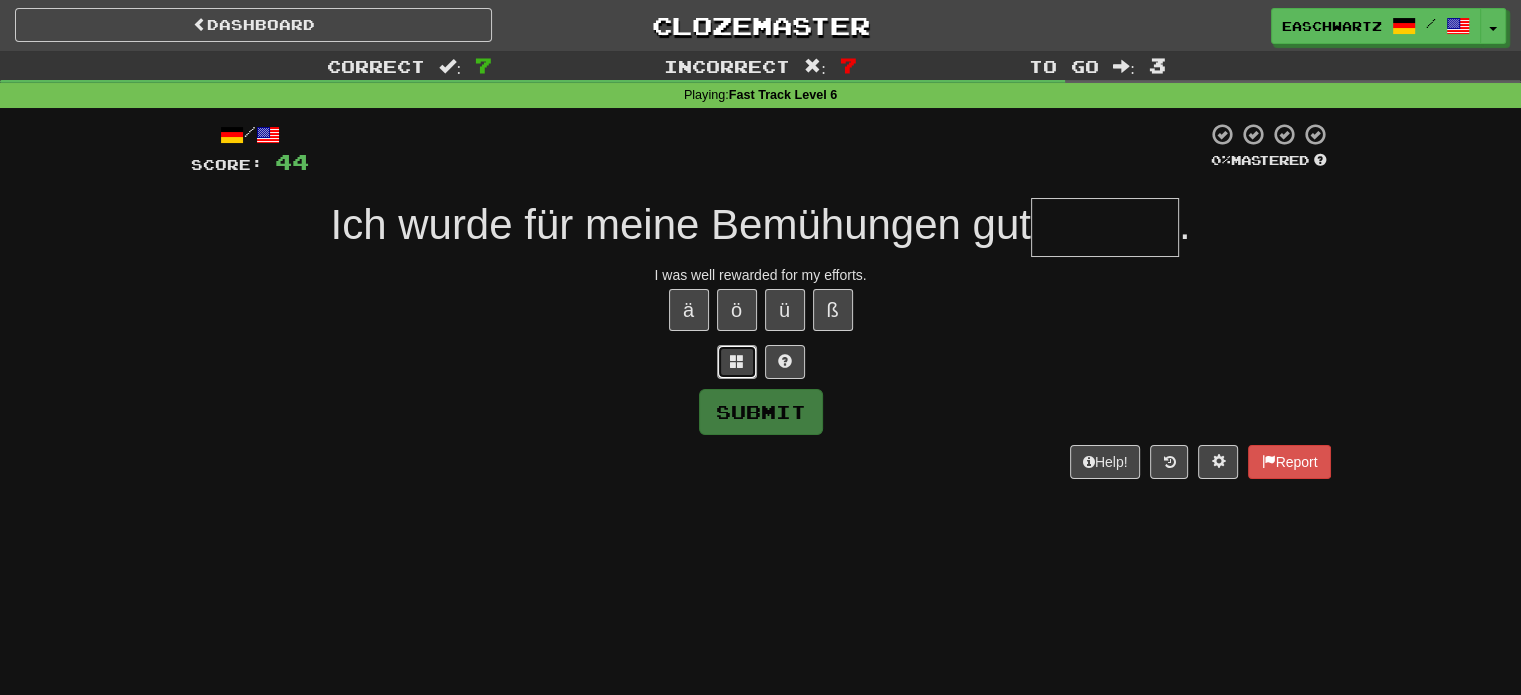 click at bounding box center (737, 362) 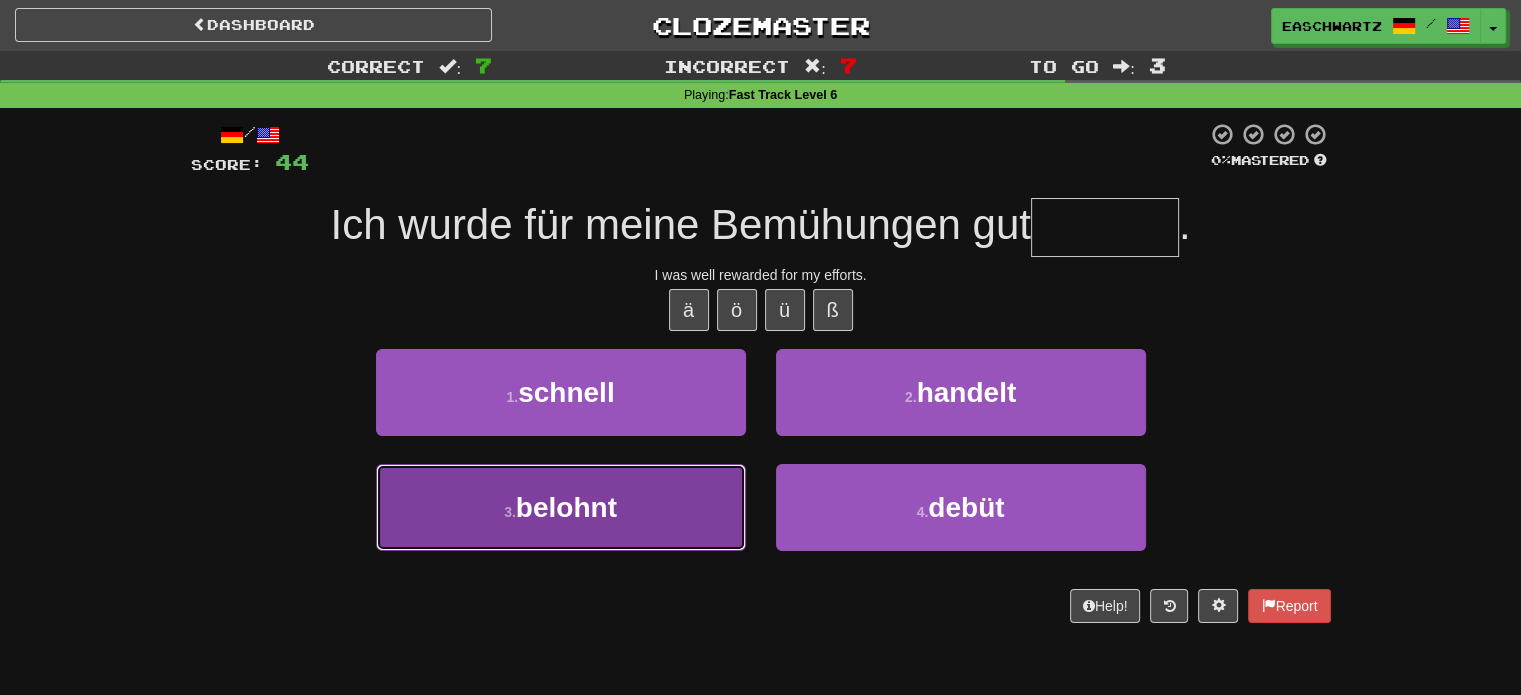 click on "3 .  belohnt" at bounding box center [561, 507] 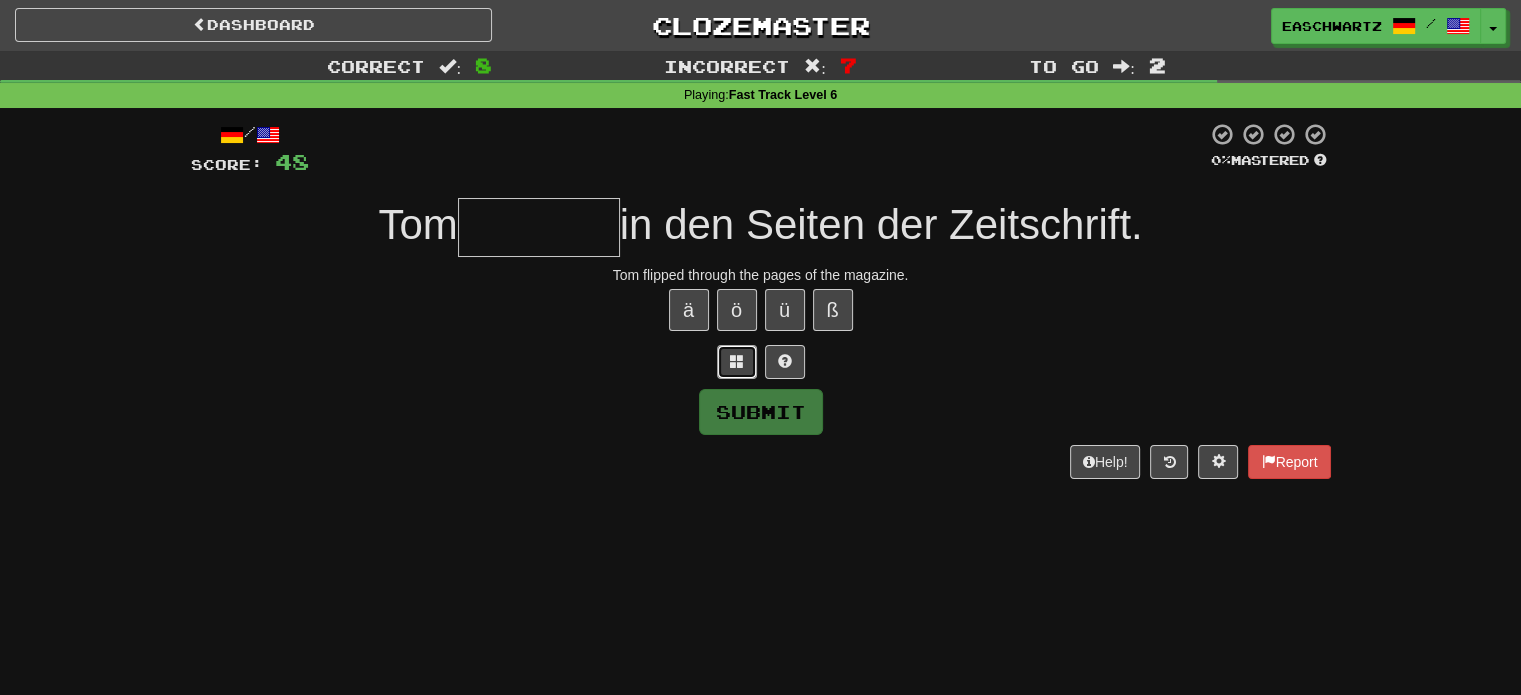 click at bounding box center (737, 361) 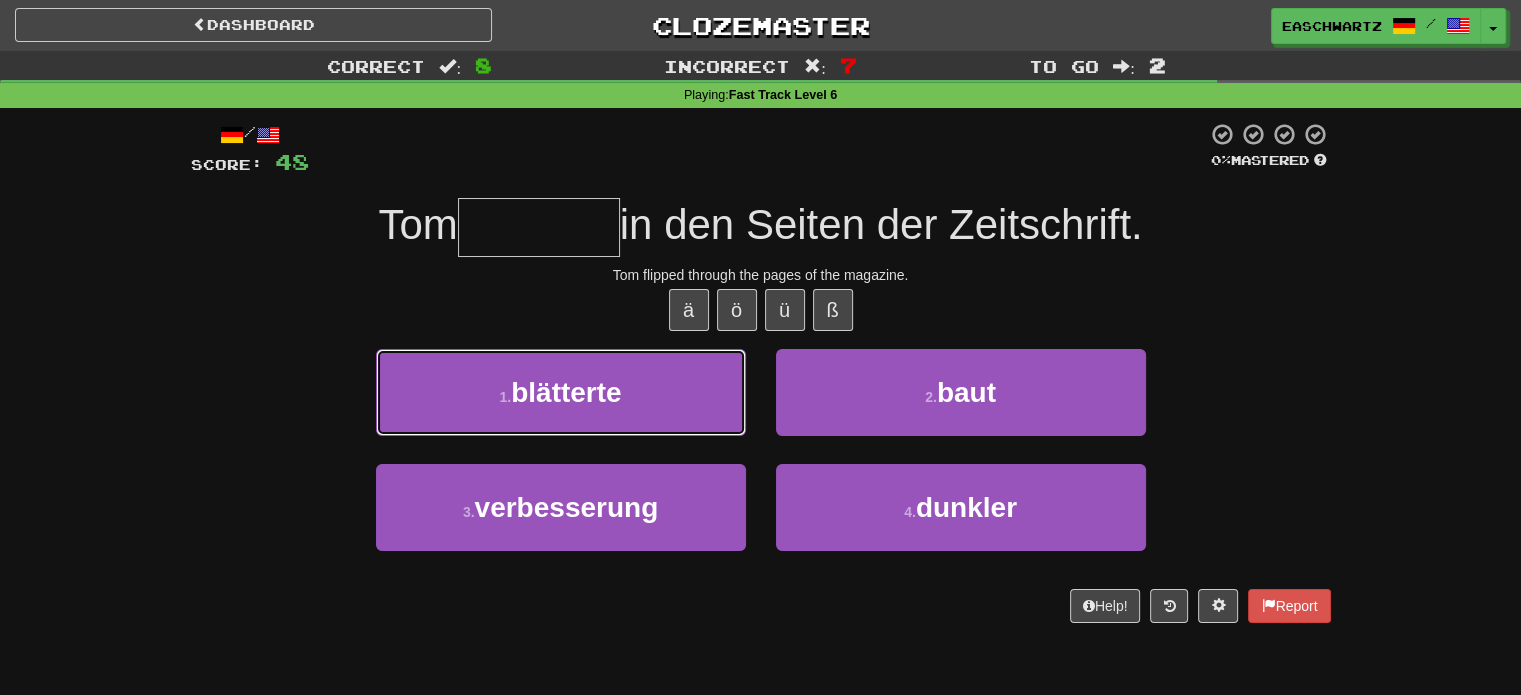 click on "1 .  blätterte" at bounding box center [561, 392] 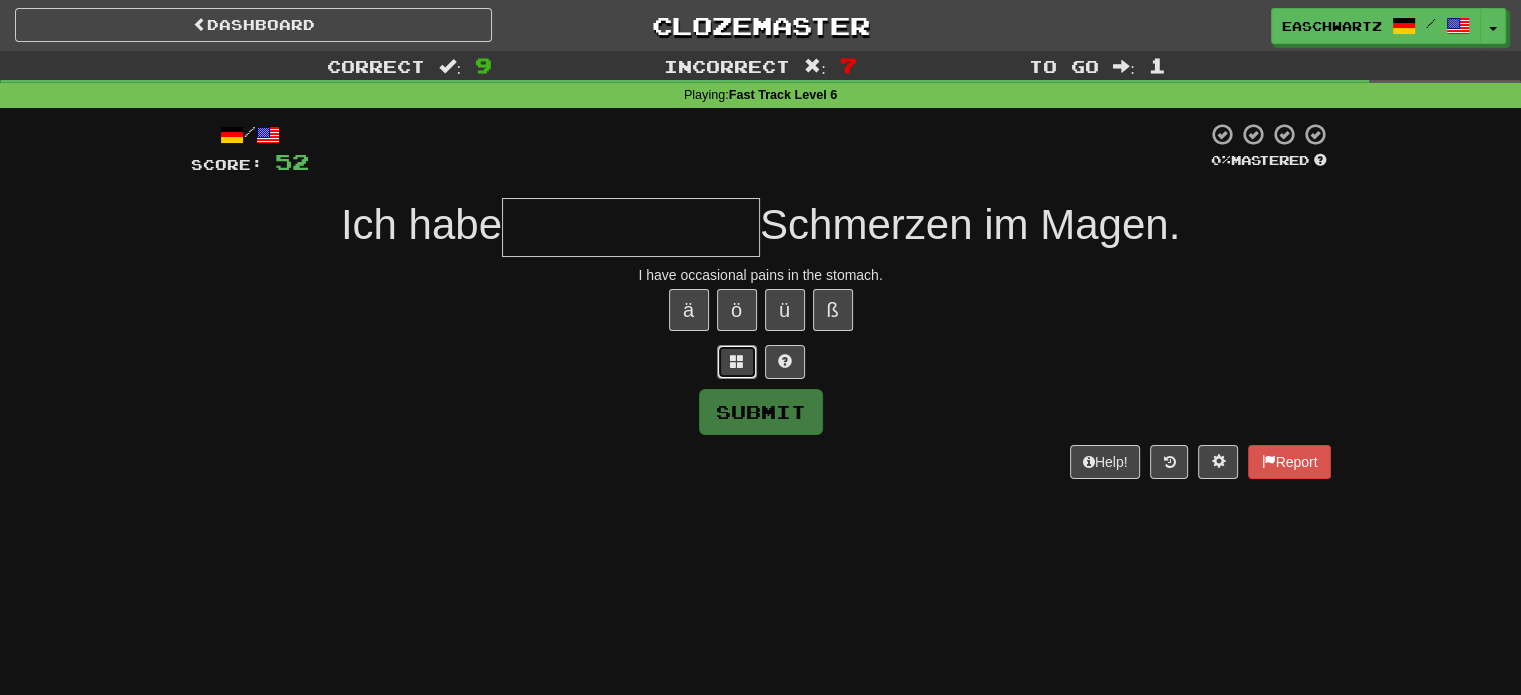 click at bounding box center [737, 361] 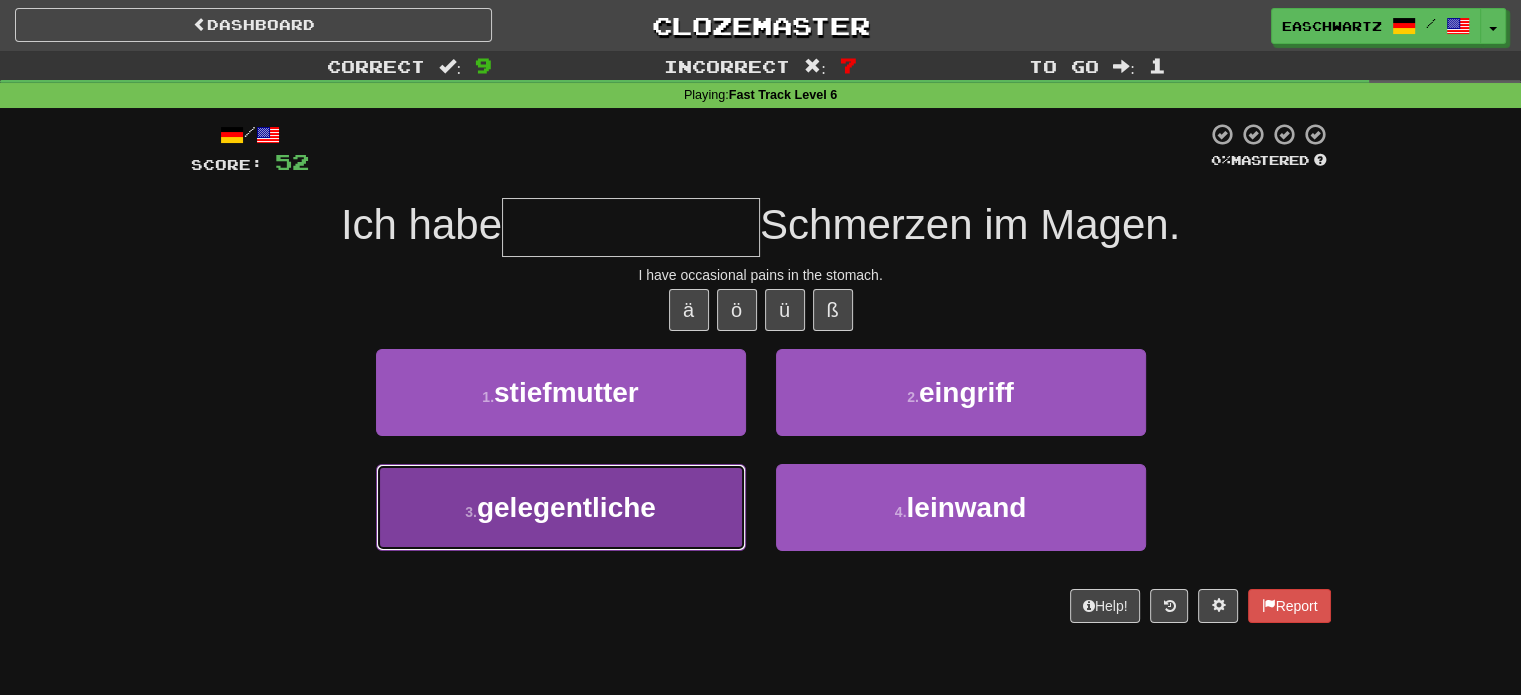 click on "3 .  gelegentliche" at bounding box center [561, 507] 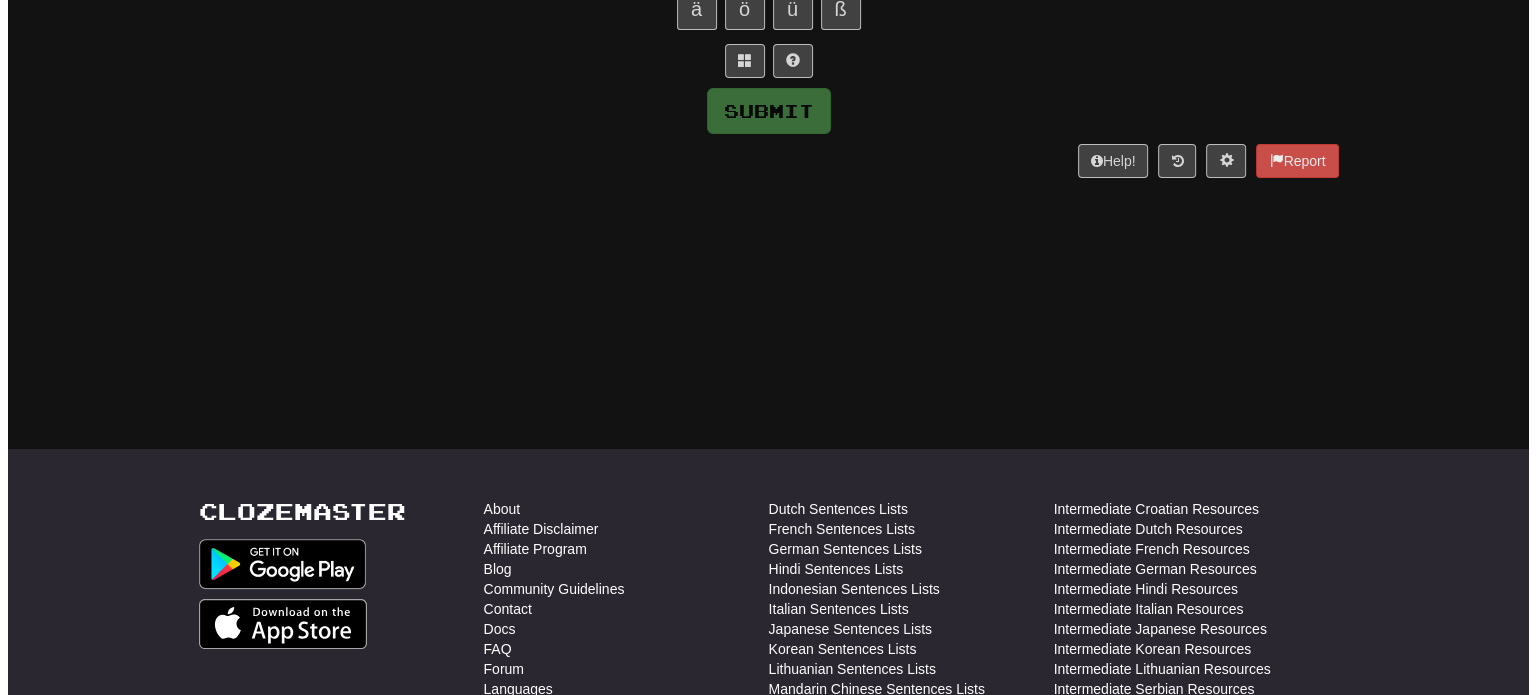 scroll, scrollTop: 0, scrollLeft: 0, axis: both 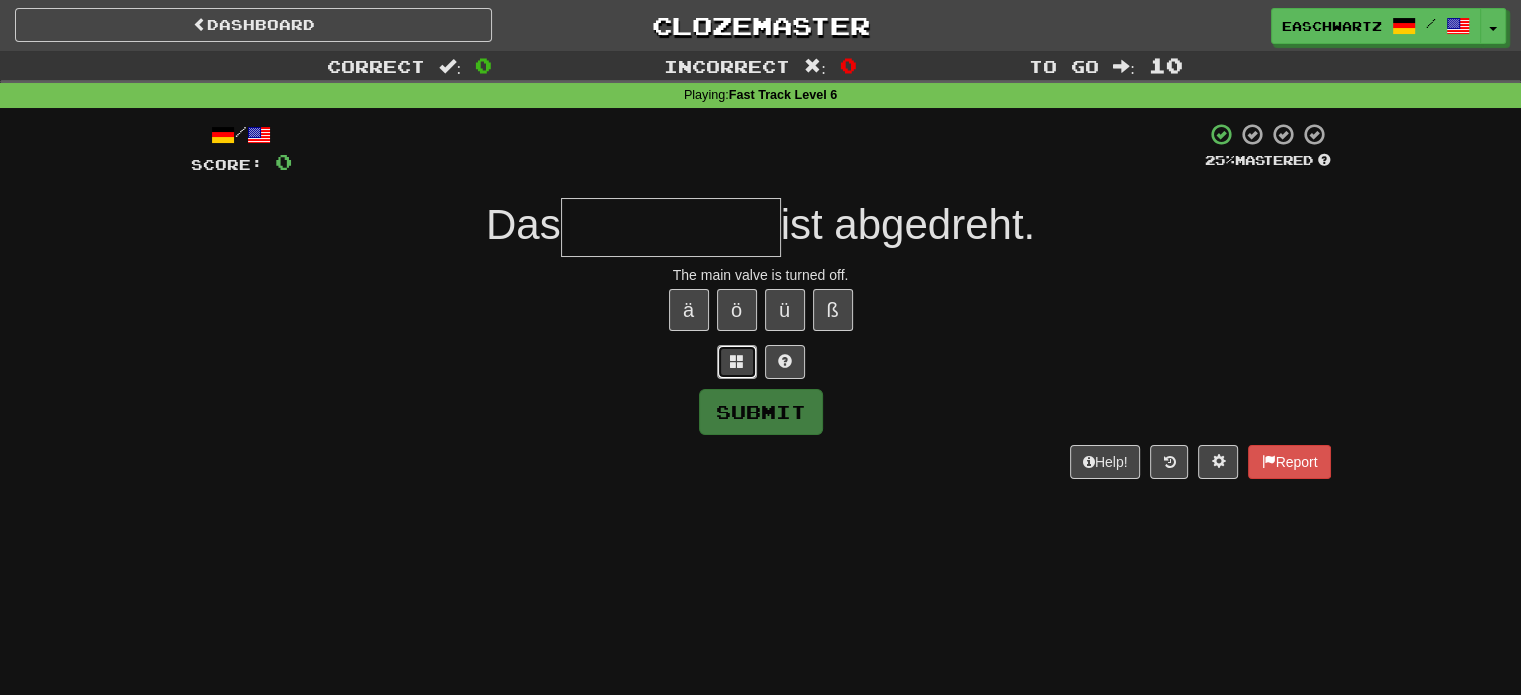 click at bounding box center [737, 362] 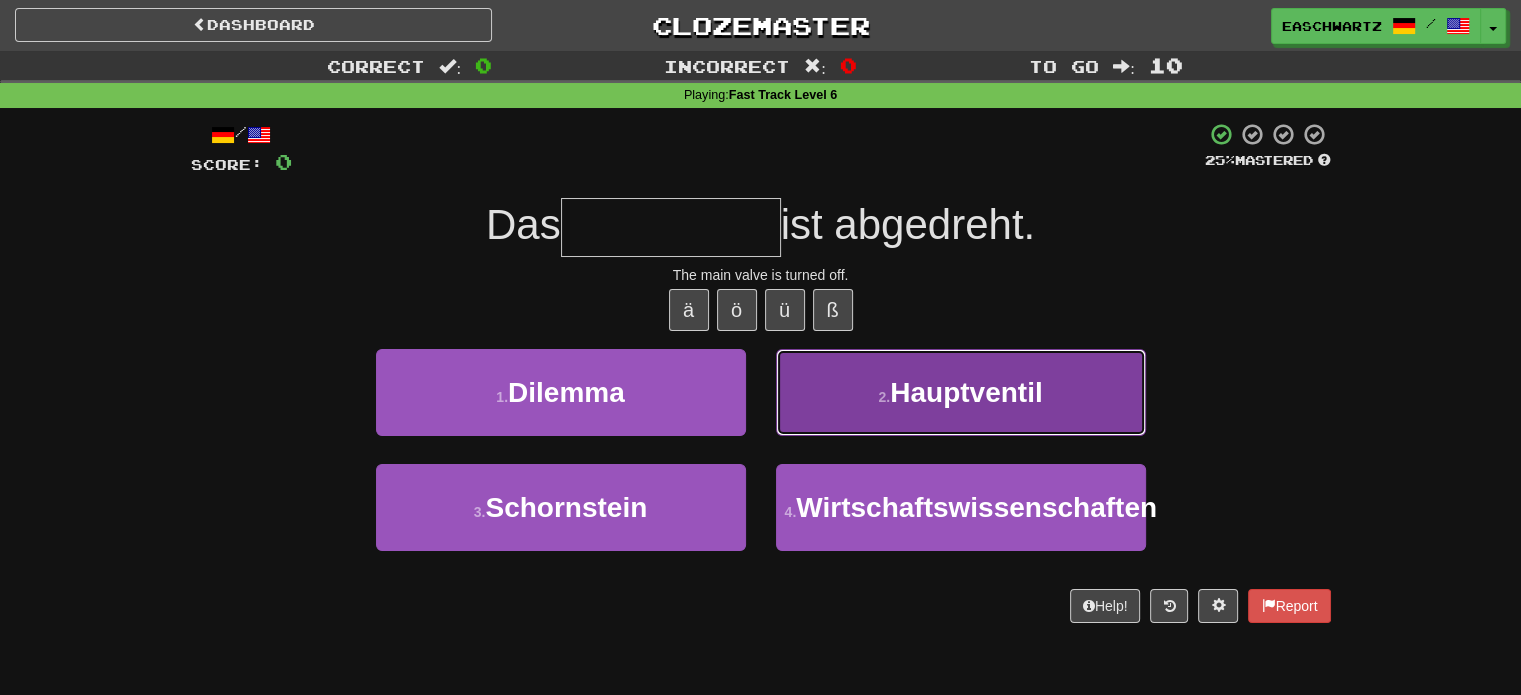 click on "2 .  Hauptventil" at bounding box center (961, 392) 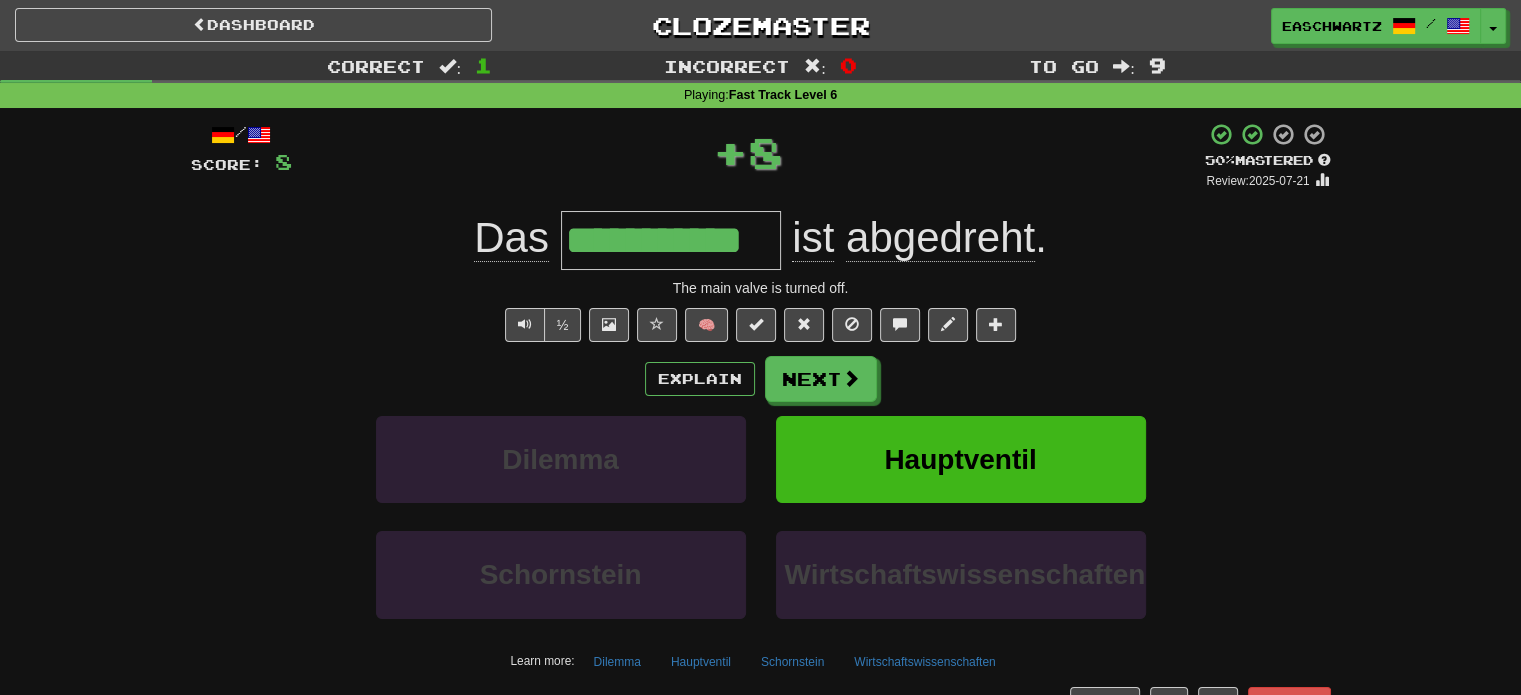 type 